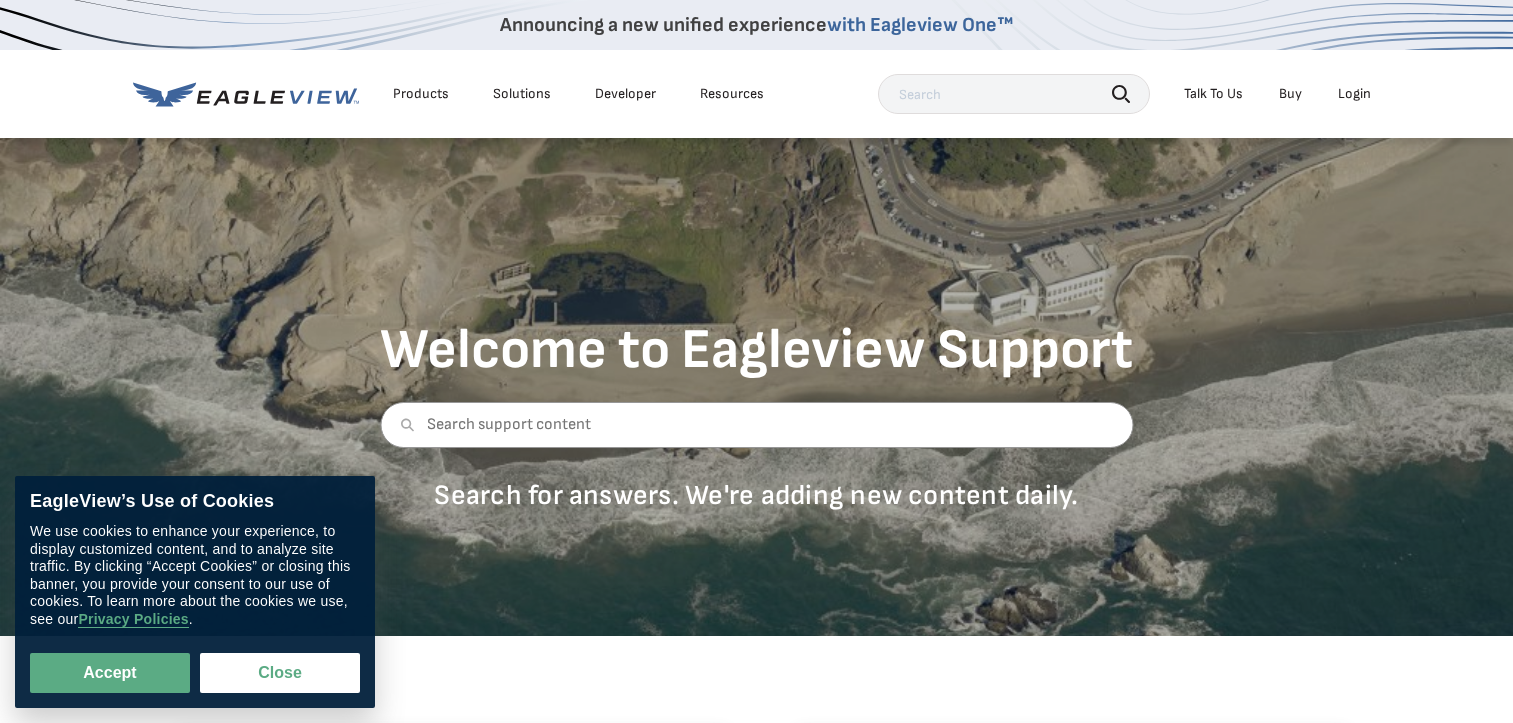 scroll, scrollTop: 0, scrollLeft: 0, axis: both 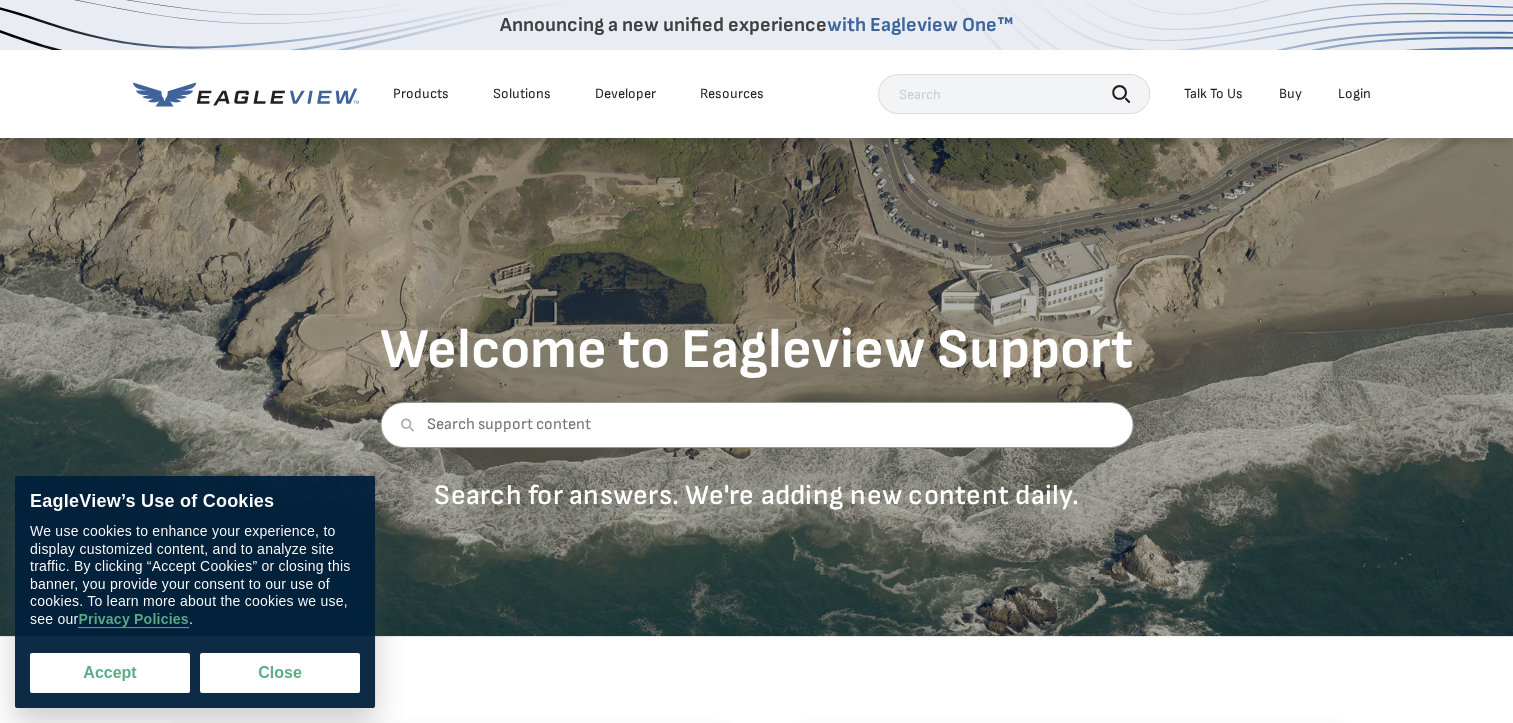 click on "Accept" at bounding box center (110, 673) 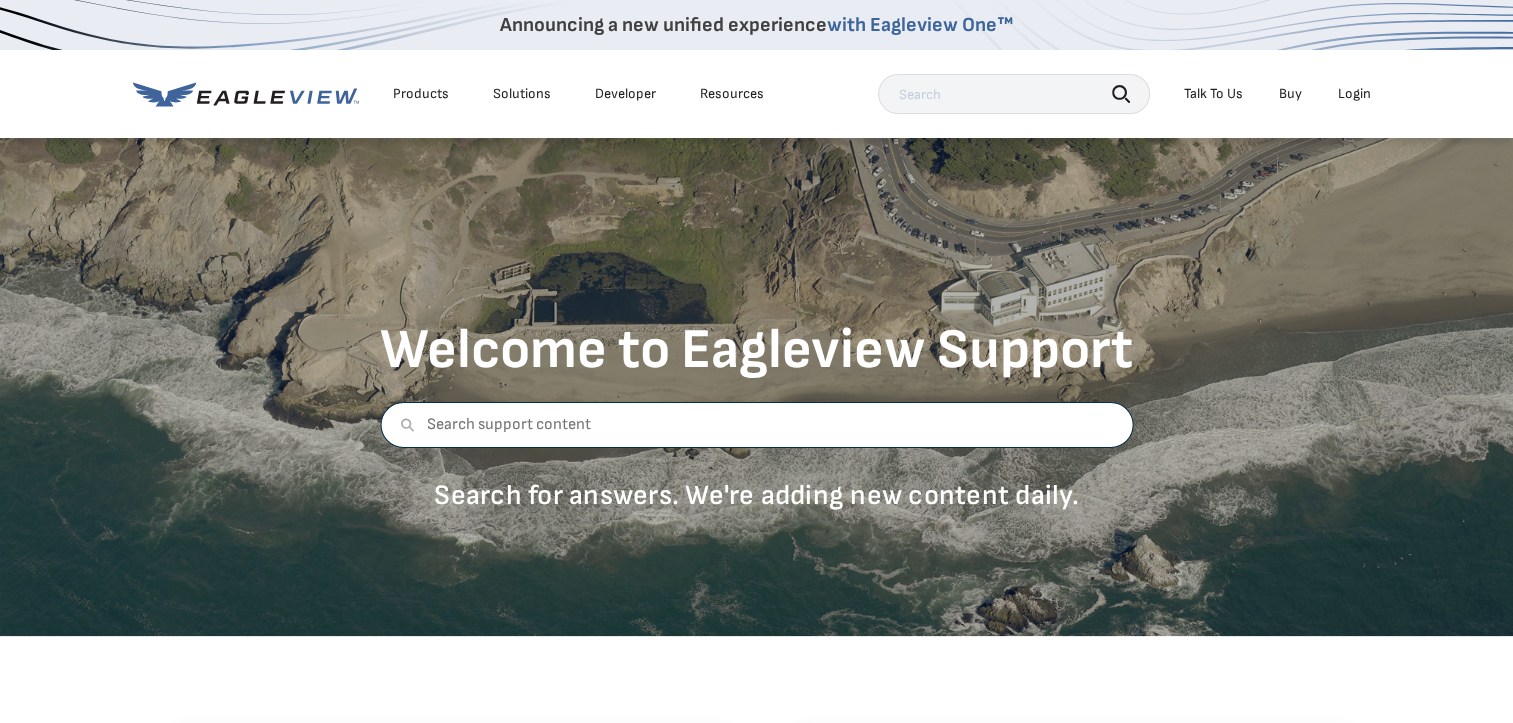 click at bounding box center (756, 425) 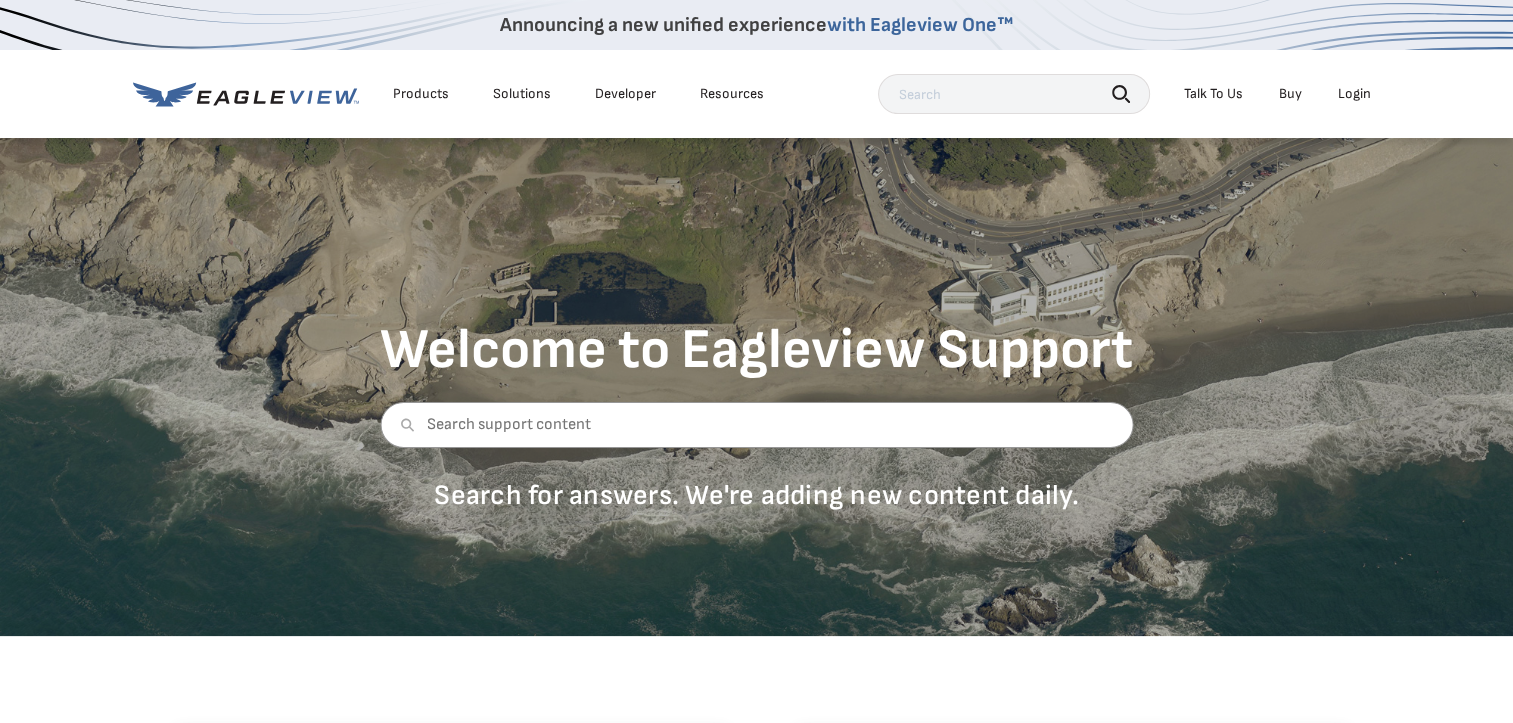 click on "Talk To Us" at bounding box center (1213, 94) 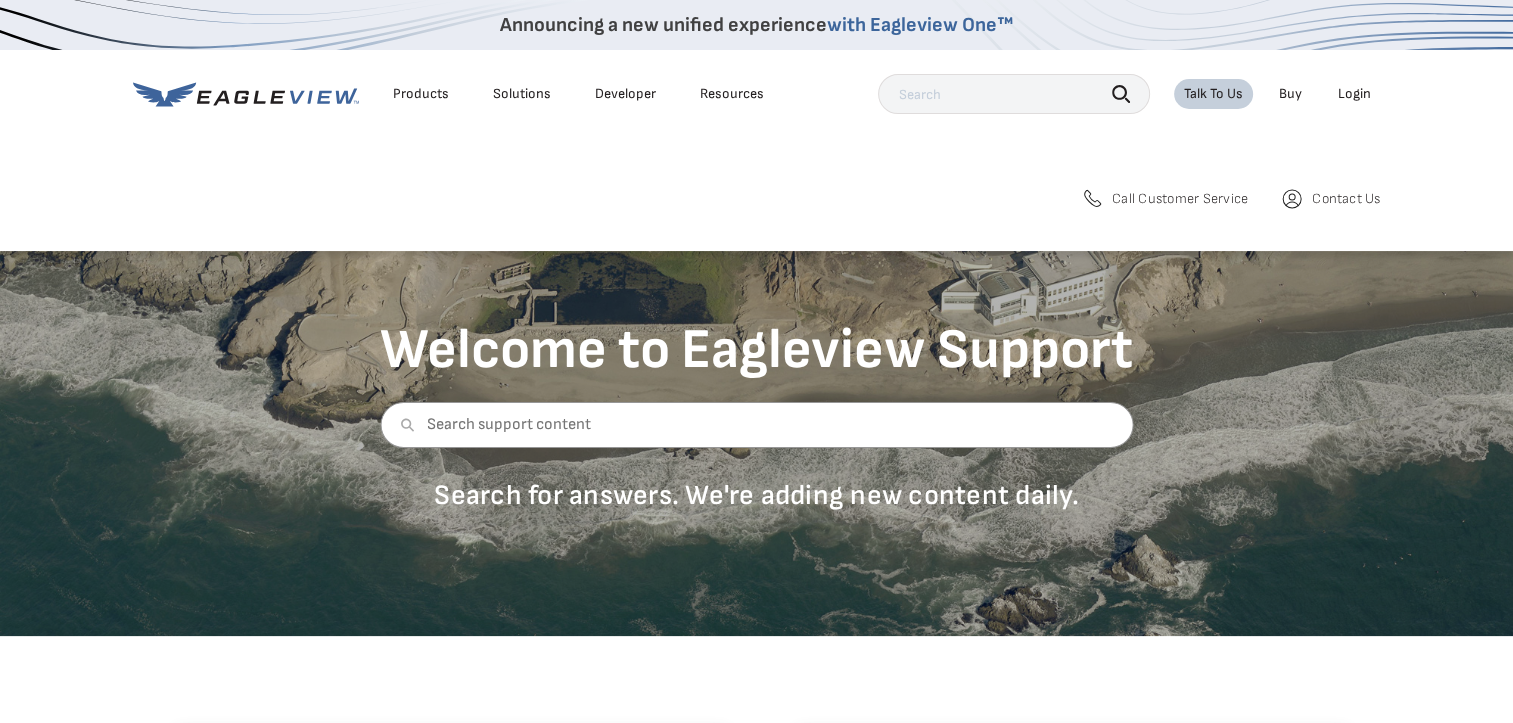 click on "Contact Us" at bounding box center (1346, 199) 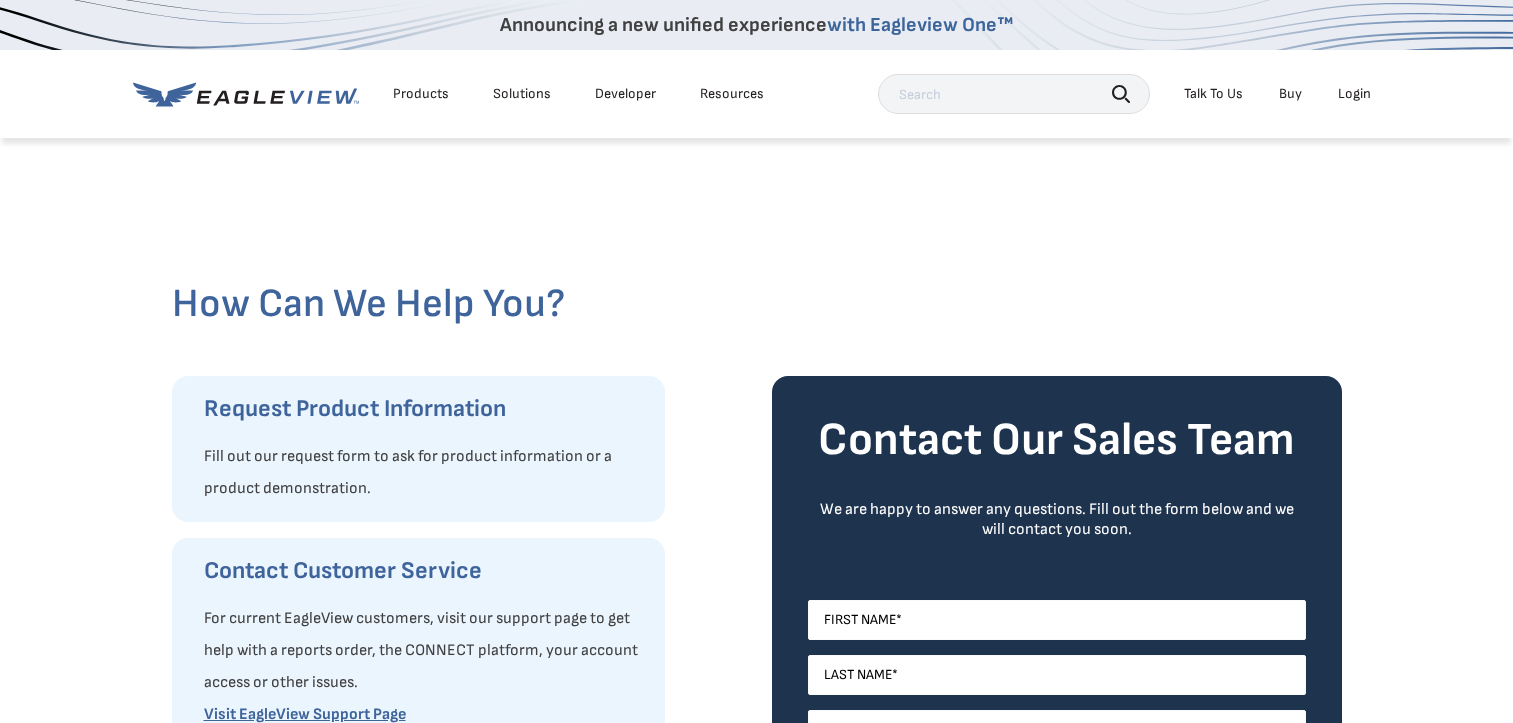 scroll, scrollTop: 0, scrollLeft: 0, axis: both 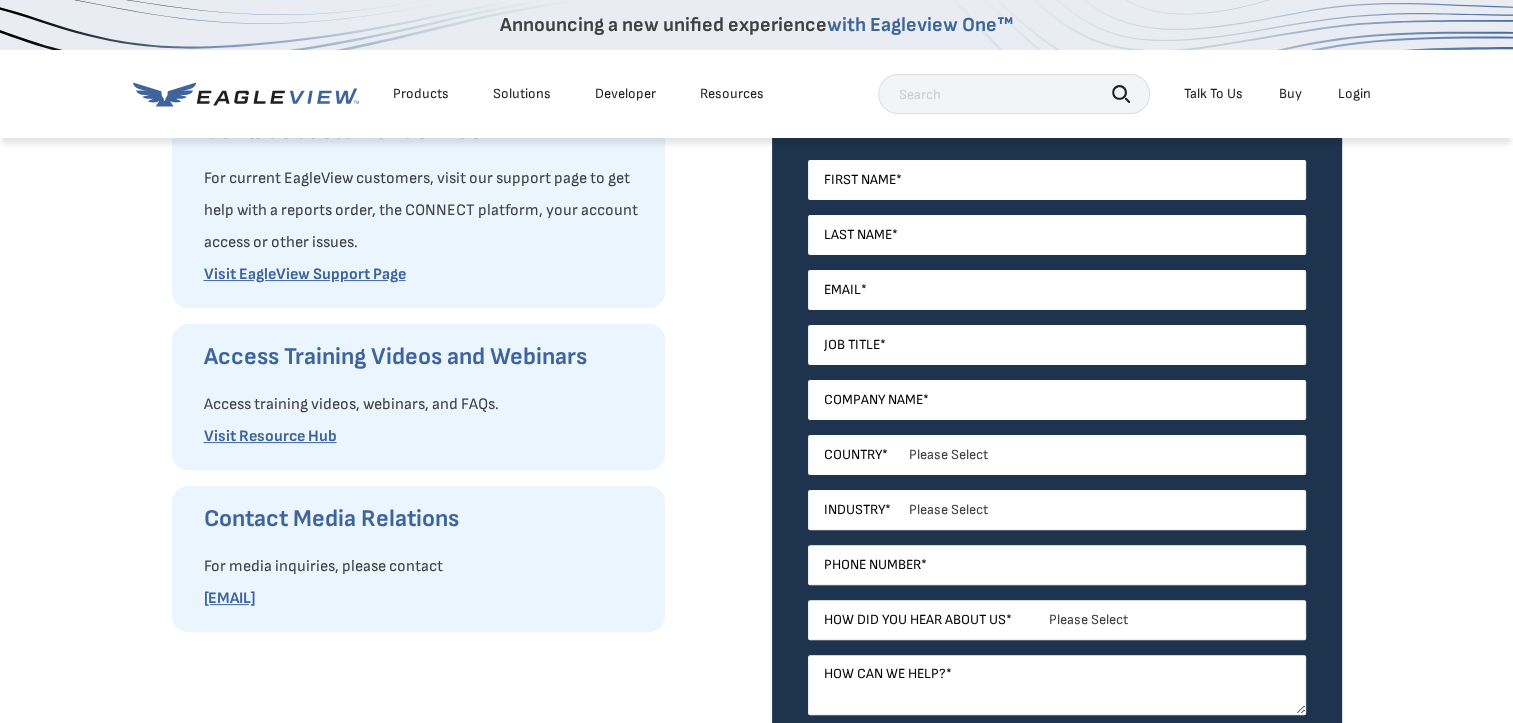 click on "*" at bounding box center (899, 180) 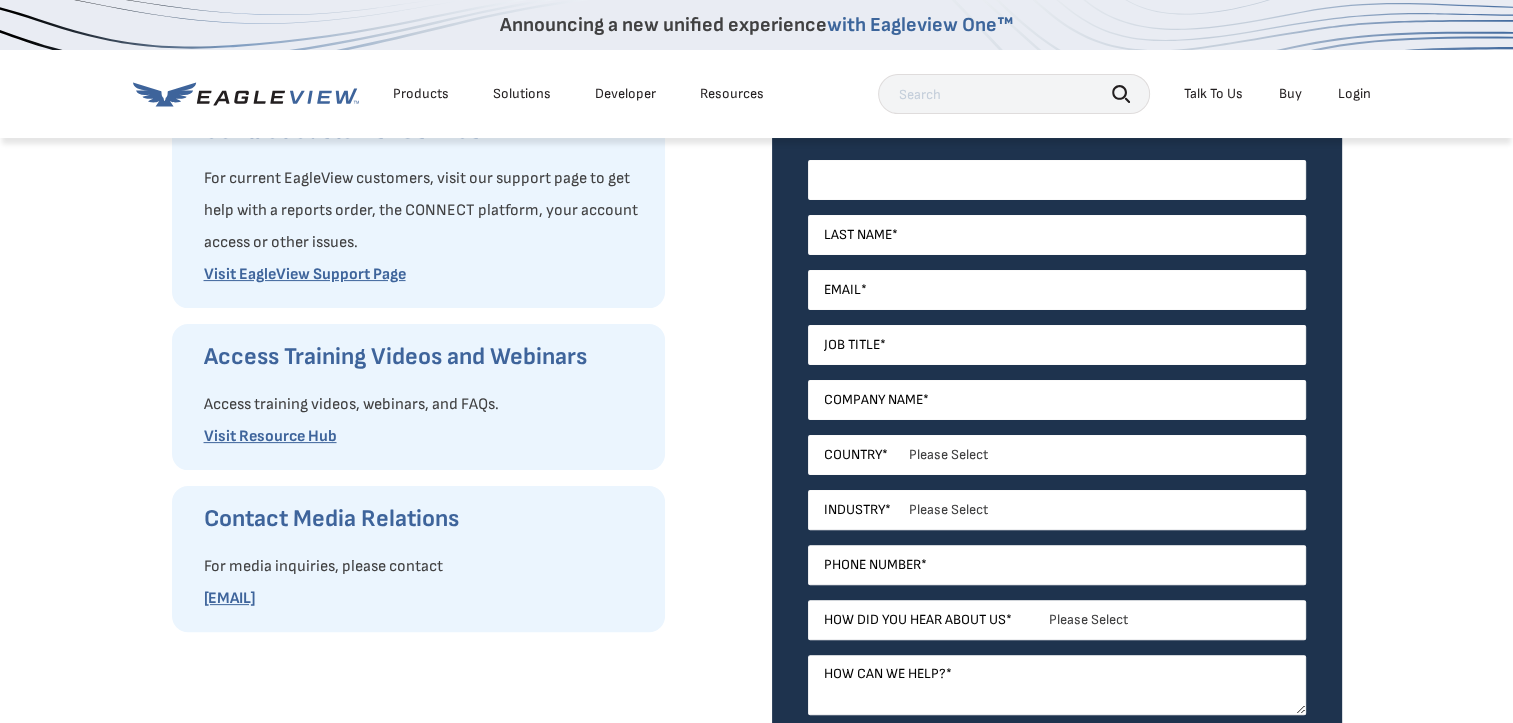 click on "First Name *" at bounding box center [1057, 180] 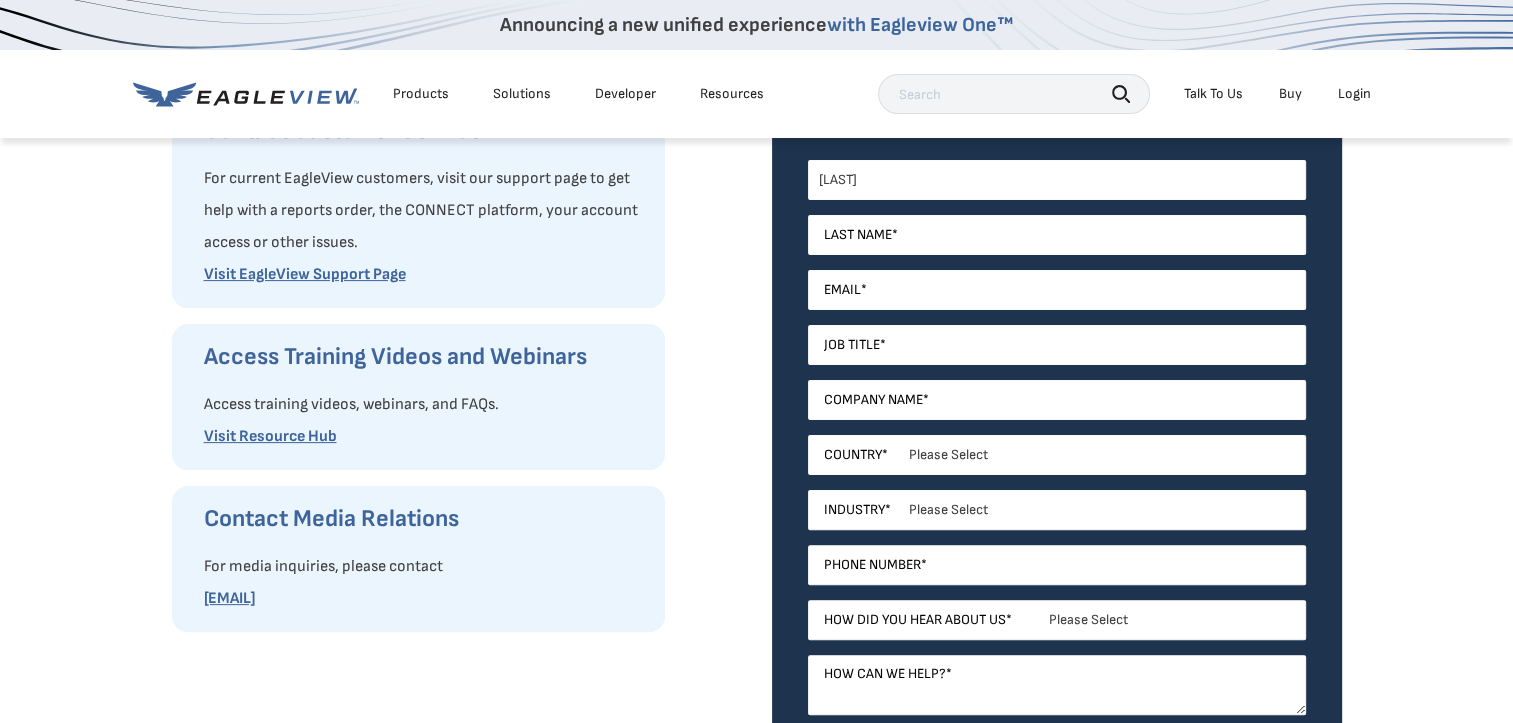 type on "[LAST]" 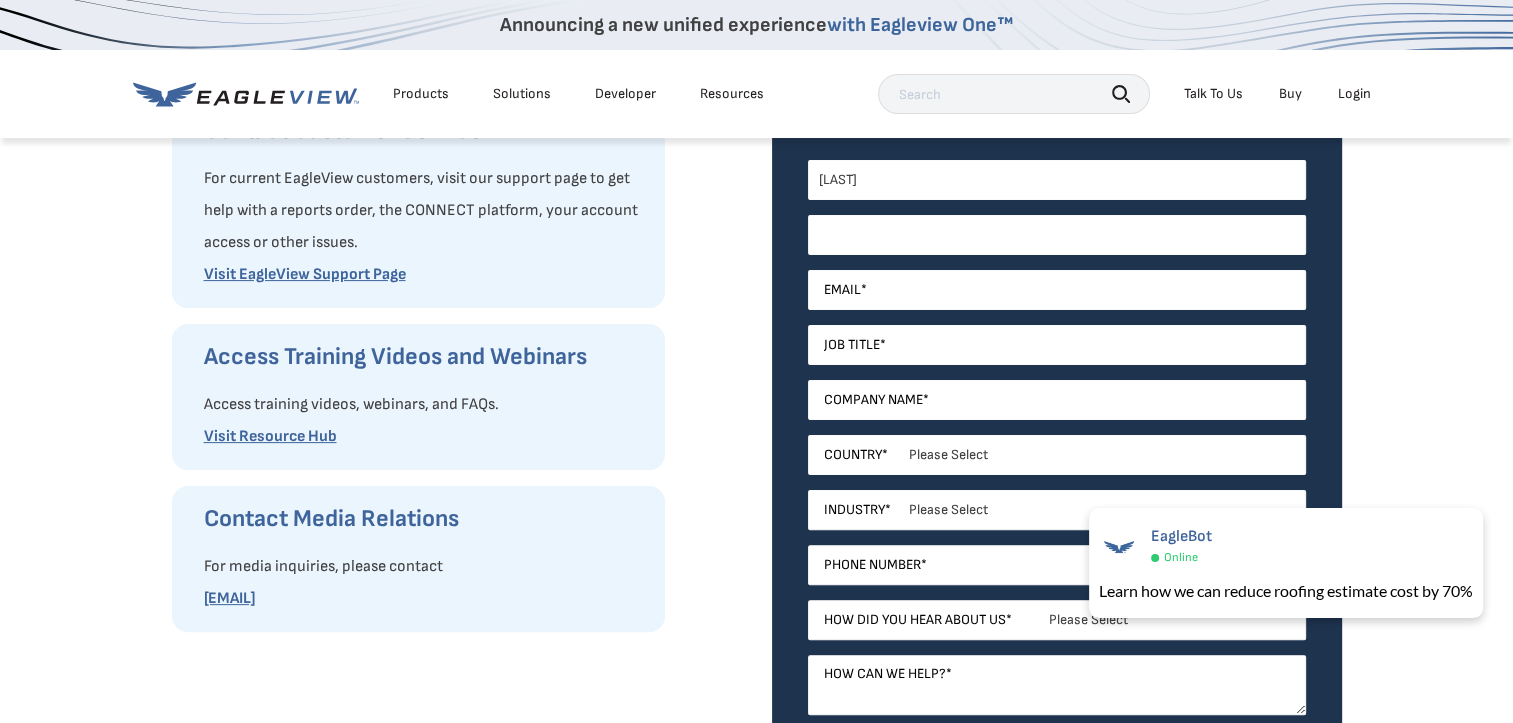 type on "[NAME]" 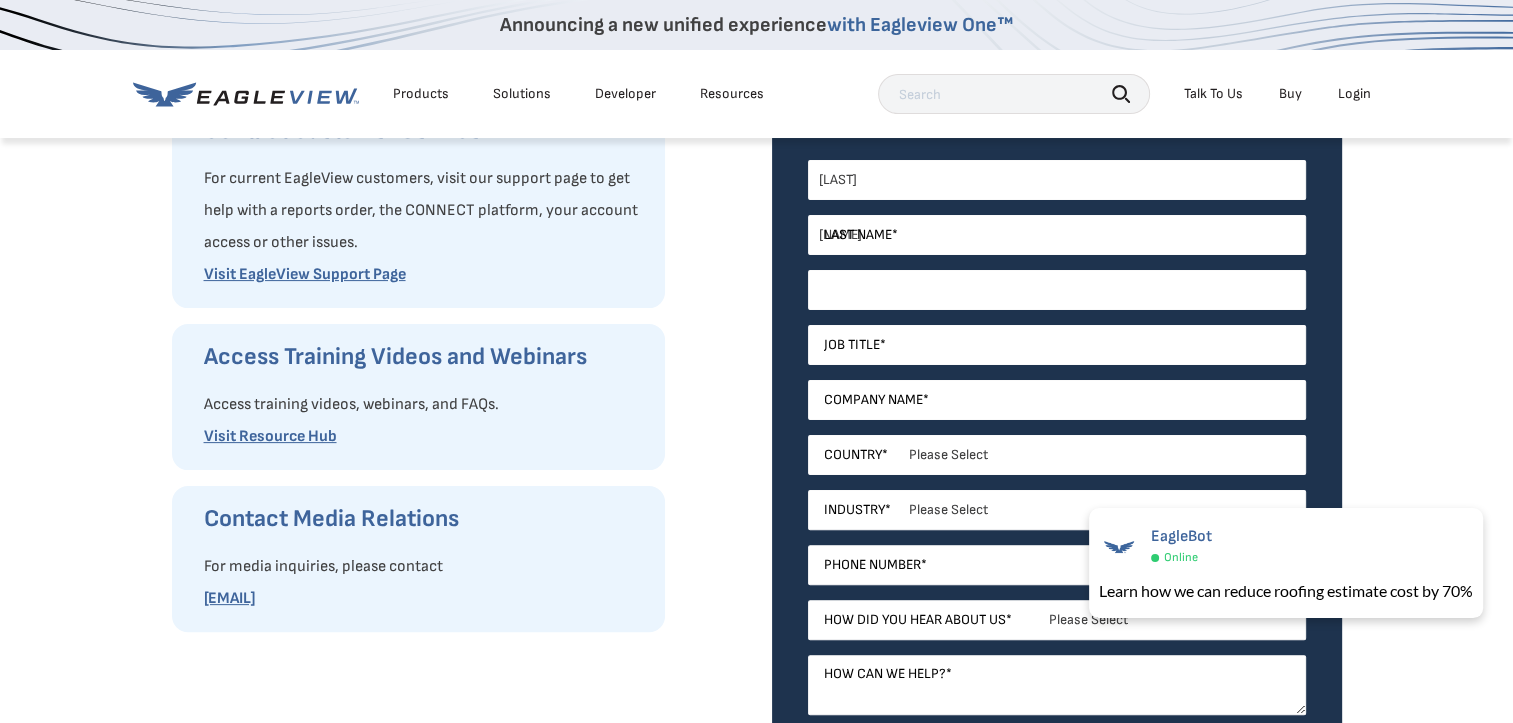 type on "[EMAIL]" 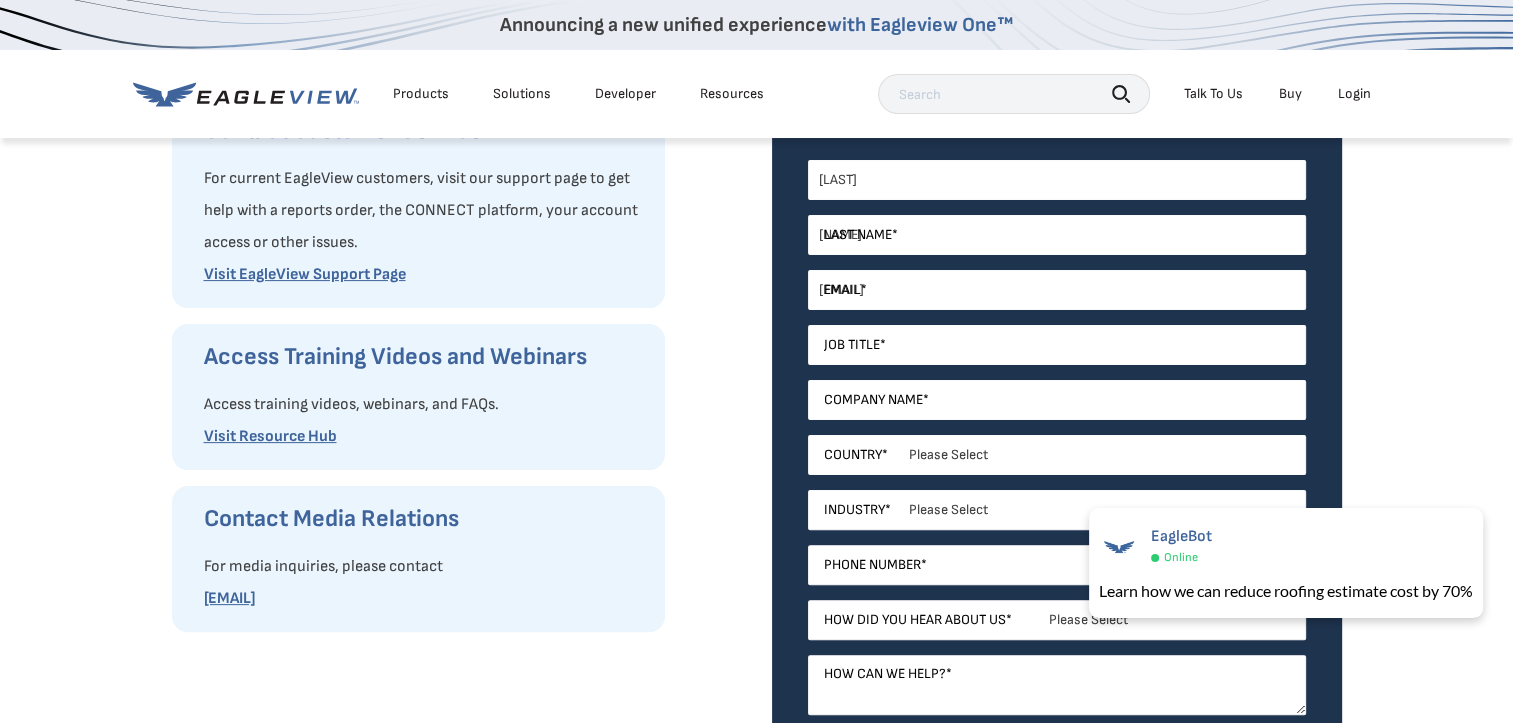 select on "United States" 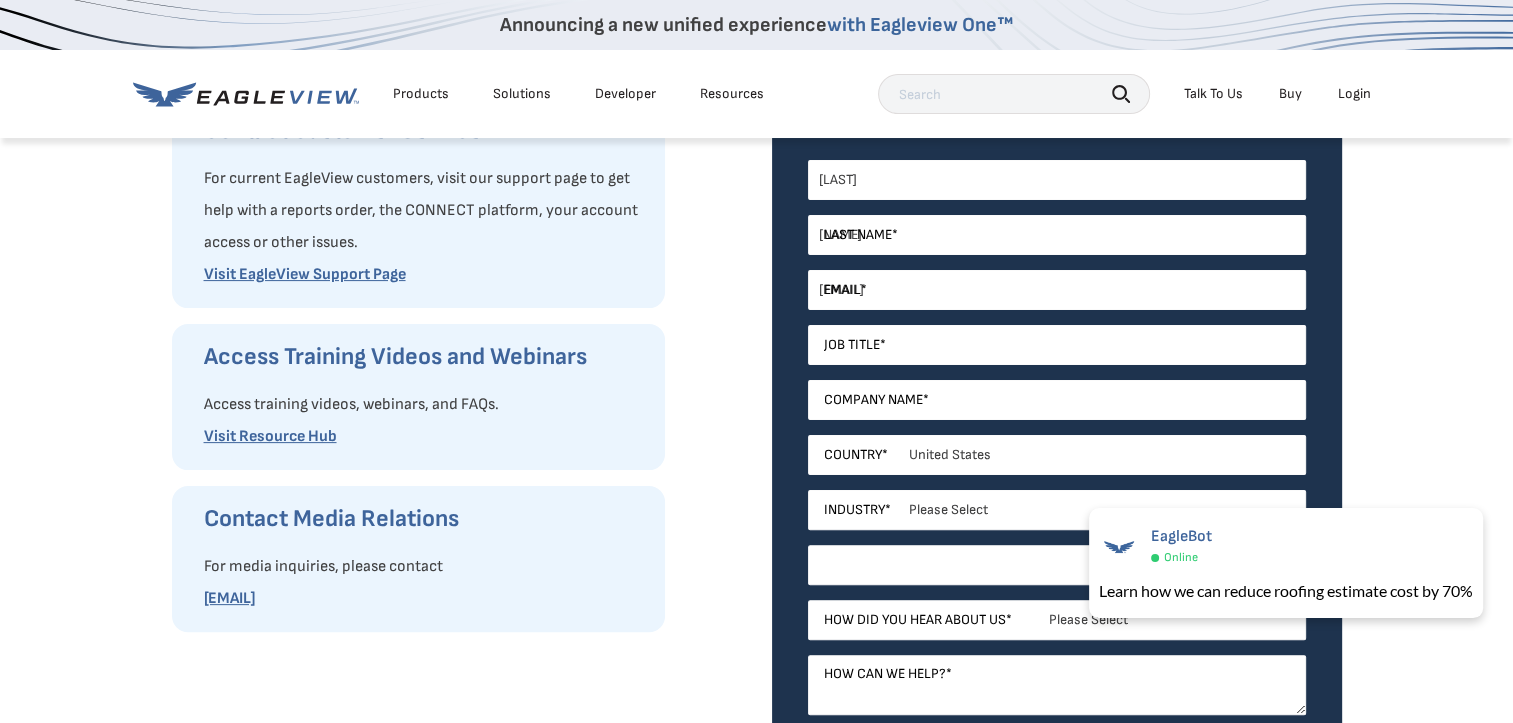 type on "[PHONE]" 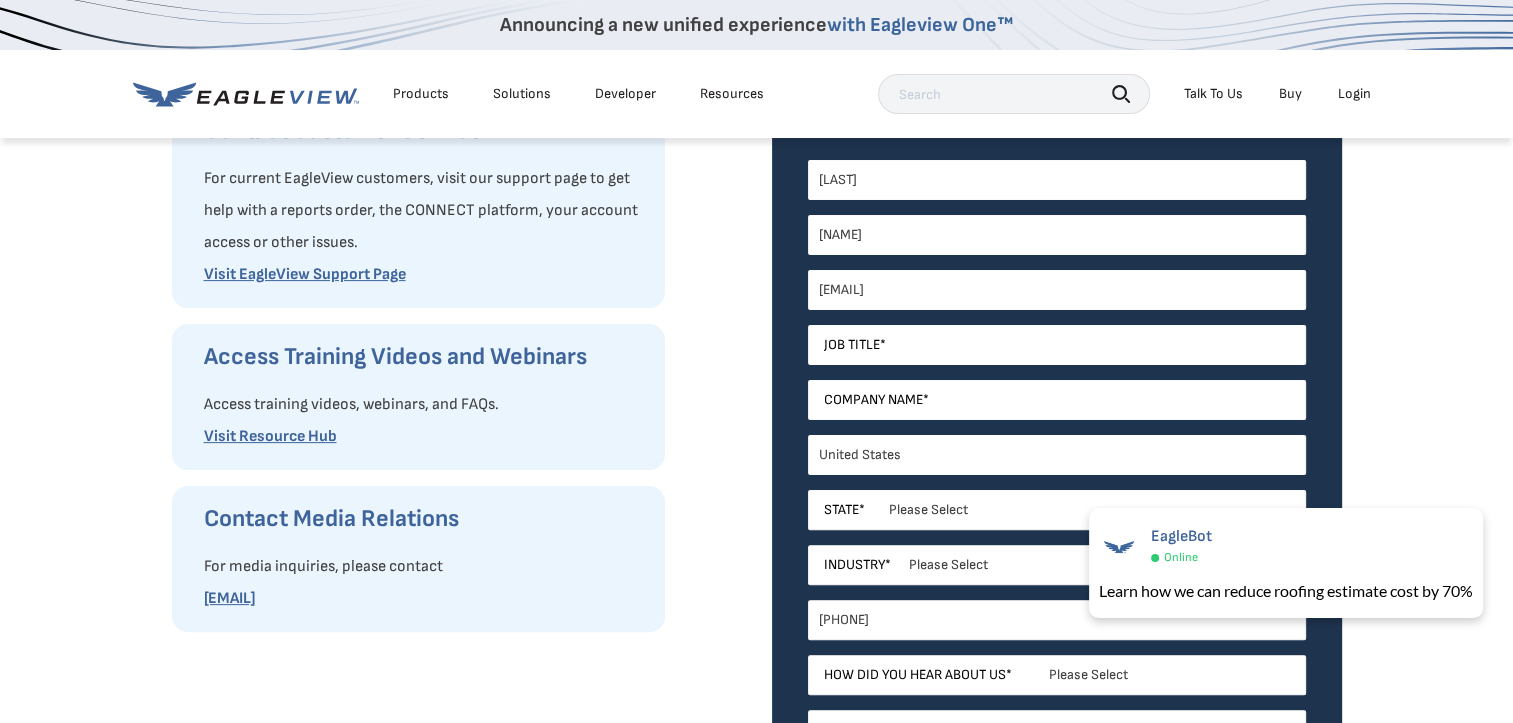 type on "[FIRST] [LAST]" 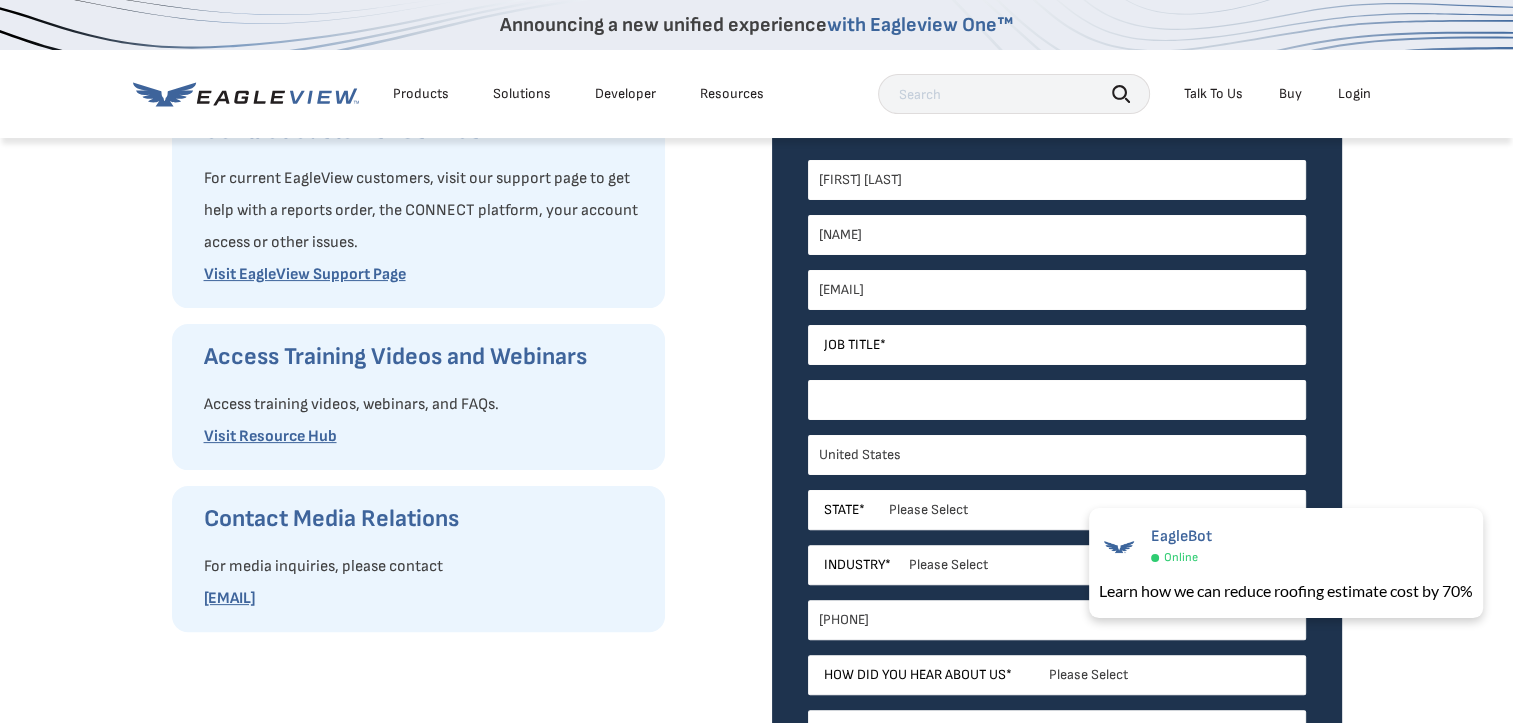 type on "[FIRST] [LAST]" 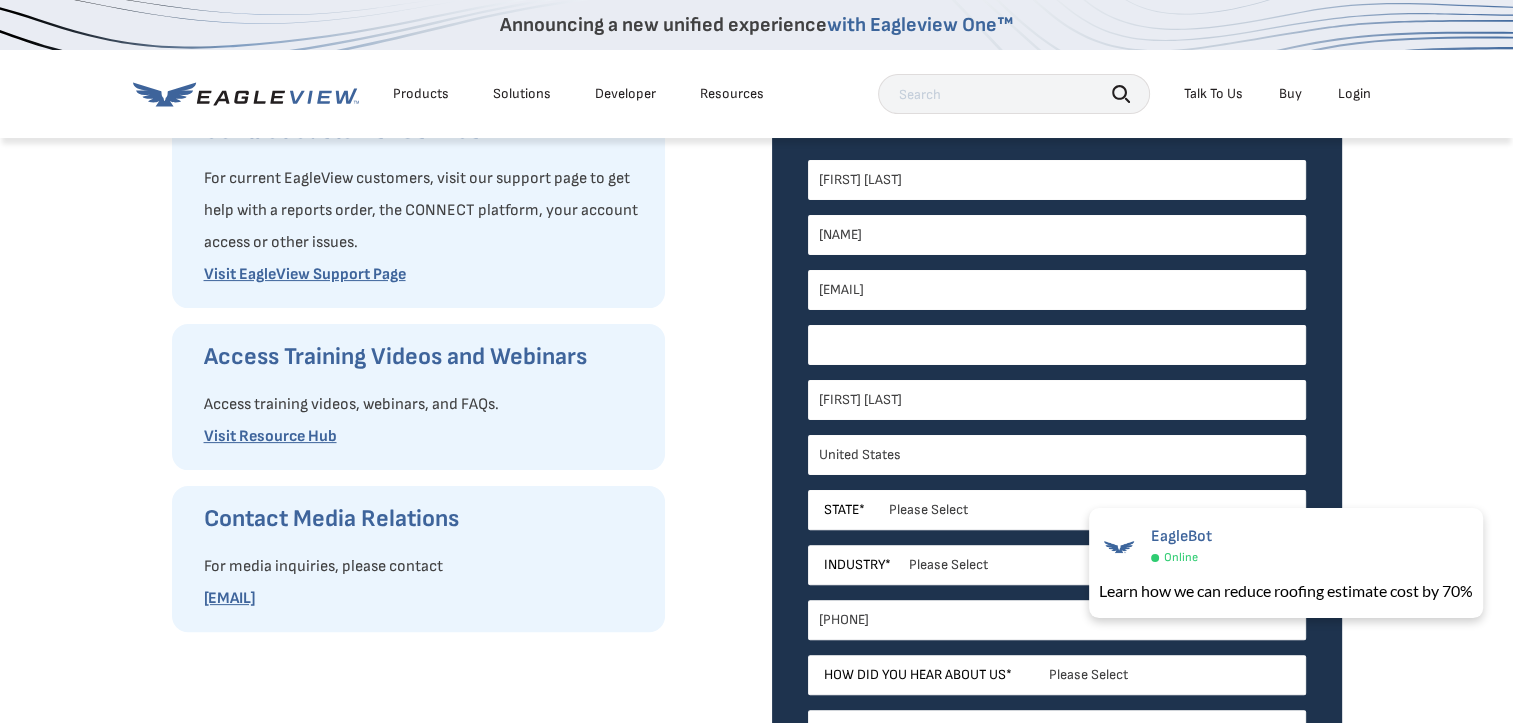 click on "Job Title *" at bounding box center (1057, 345) 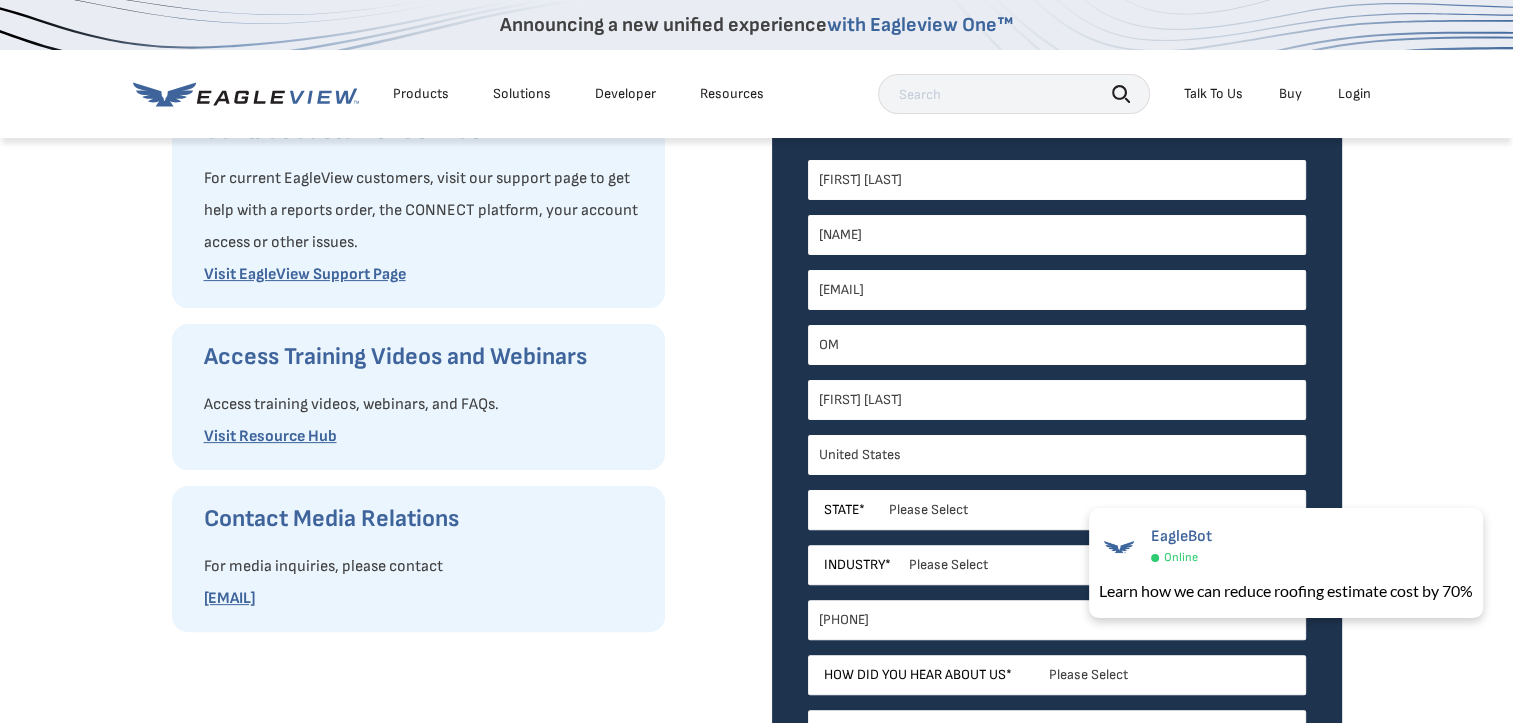 type on "OM" 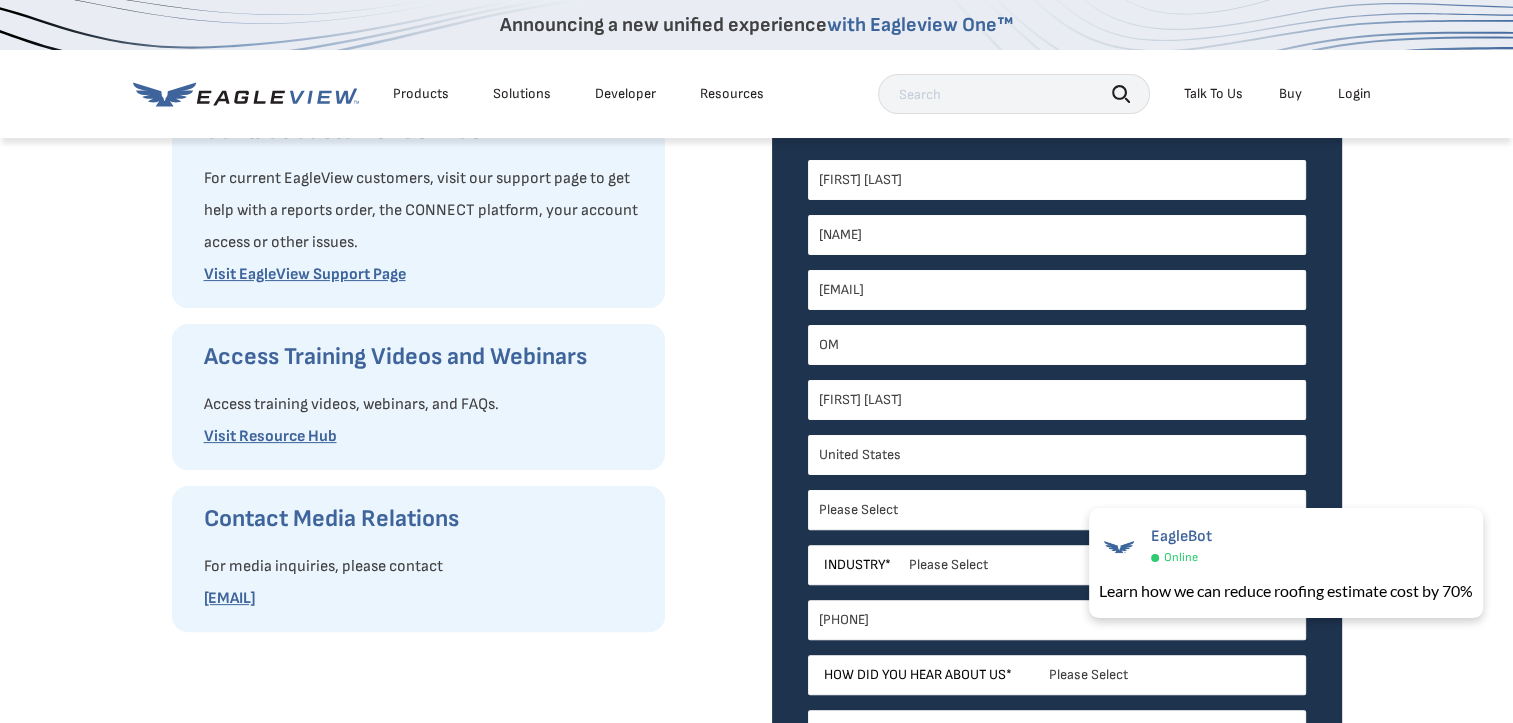 click on "Please Select Architects & Engineering Construction Electric/Gas Utilities Government Insurance Other Property Maintenance Real Estate Solar Telecommunications Software and Technology" at bounding box center [1057, 565] 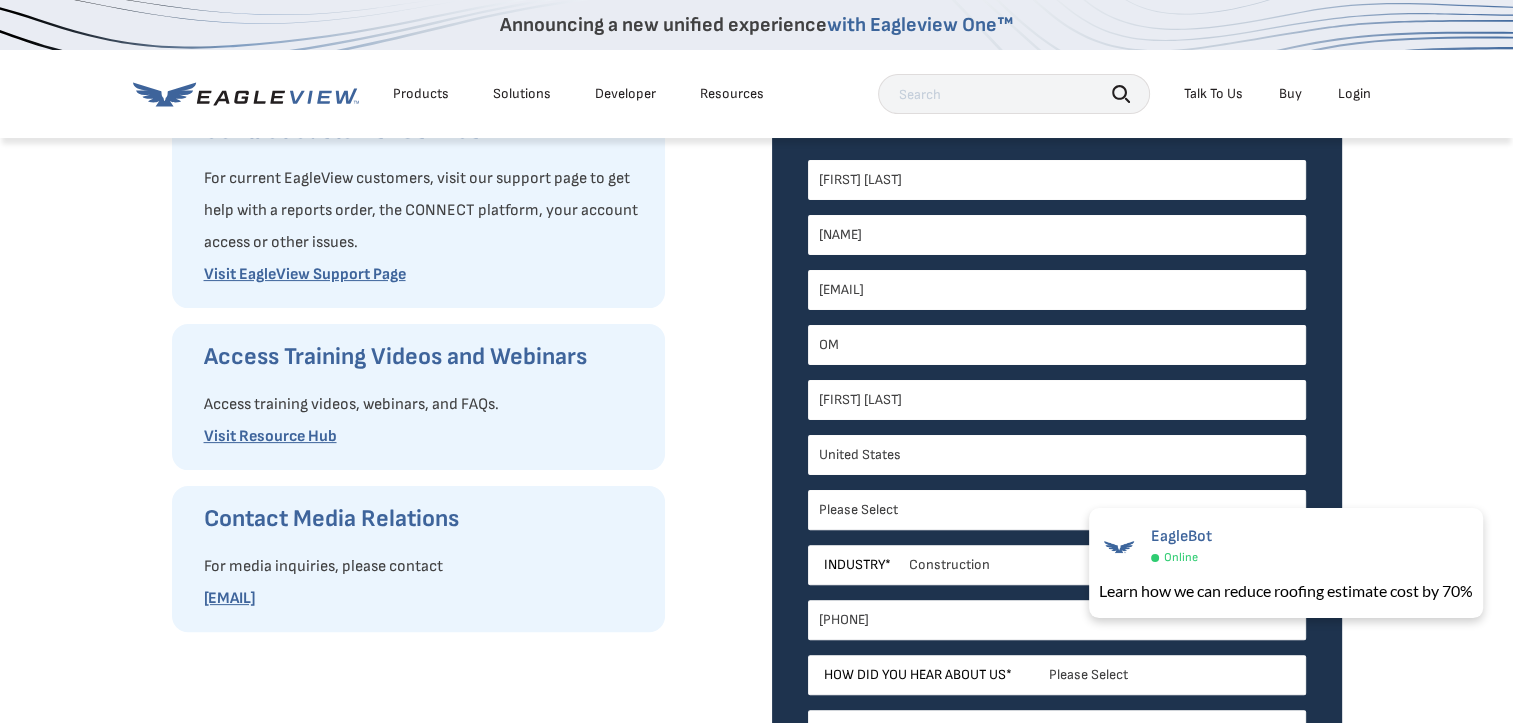 click on "Please Select Architects & Engineering Construction Electric/Gas Utilities Government Insurance Other Property Maintenance Real Estate Solar Telecommunications Software and Technology" at bounding box center (1057, 565) 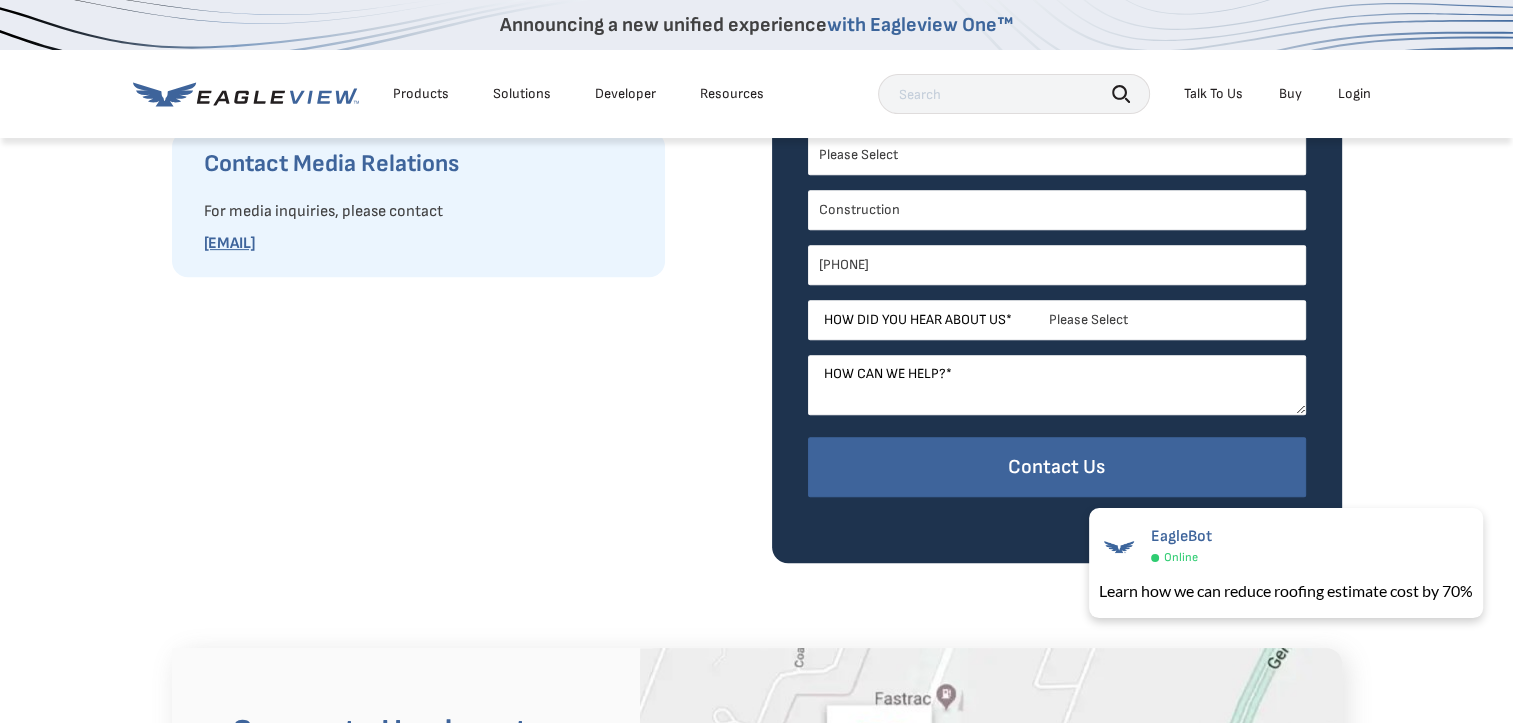 scroll, scrollTop: 800, scrollLeft: 0, axis: vertical 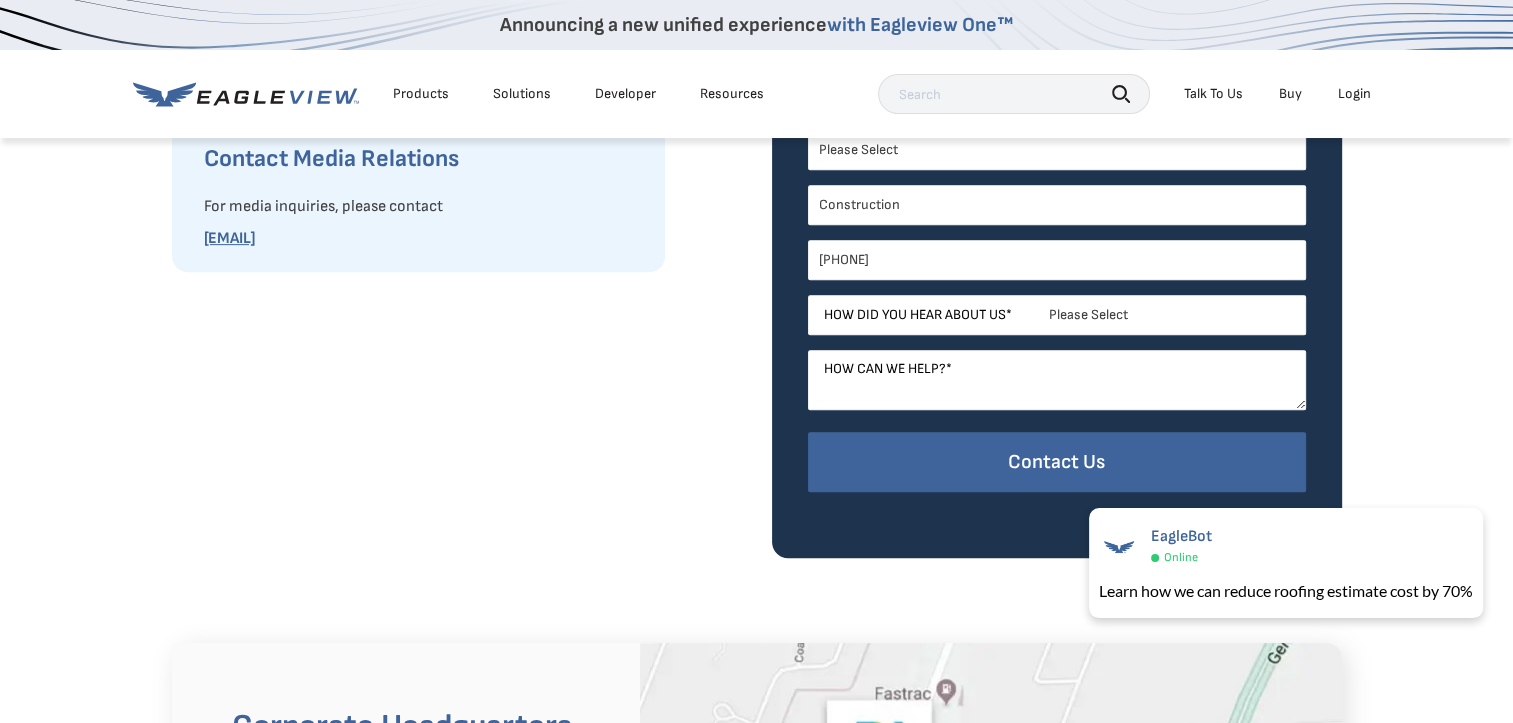 click on "Please Select Search Engine Social Media Word of Mouth Podcast Online Advertisement Event or Webinar Other" at bounding box center [1057, 315] 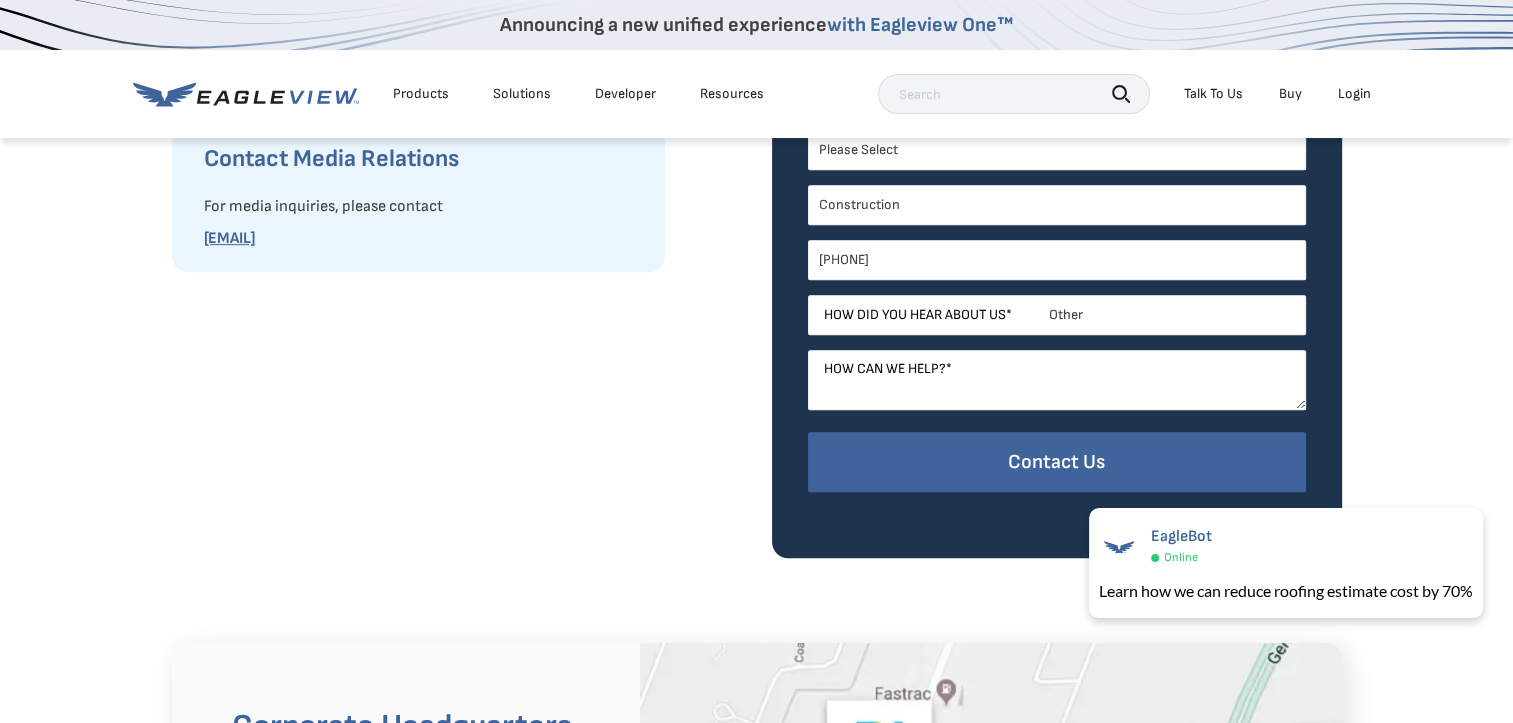 click on "Please Select Search Engine Social Media Word of Mouth Podcast Online Advertisement Event or Webinar Other" at bounding box center [1057, 315] 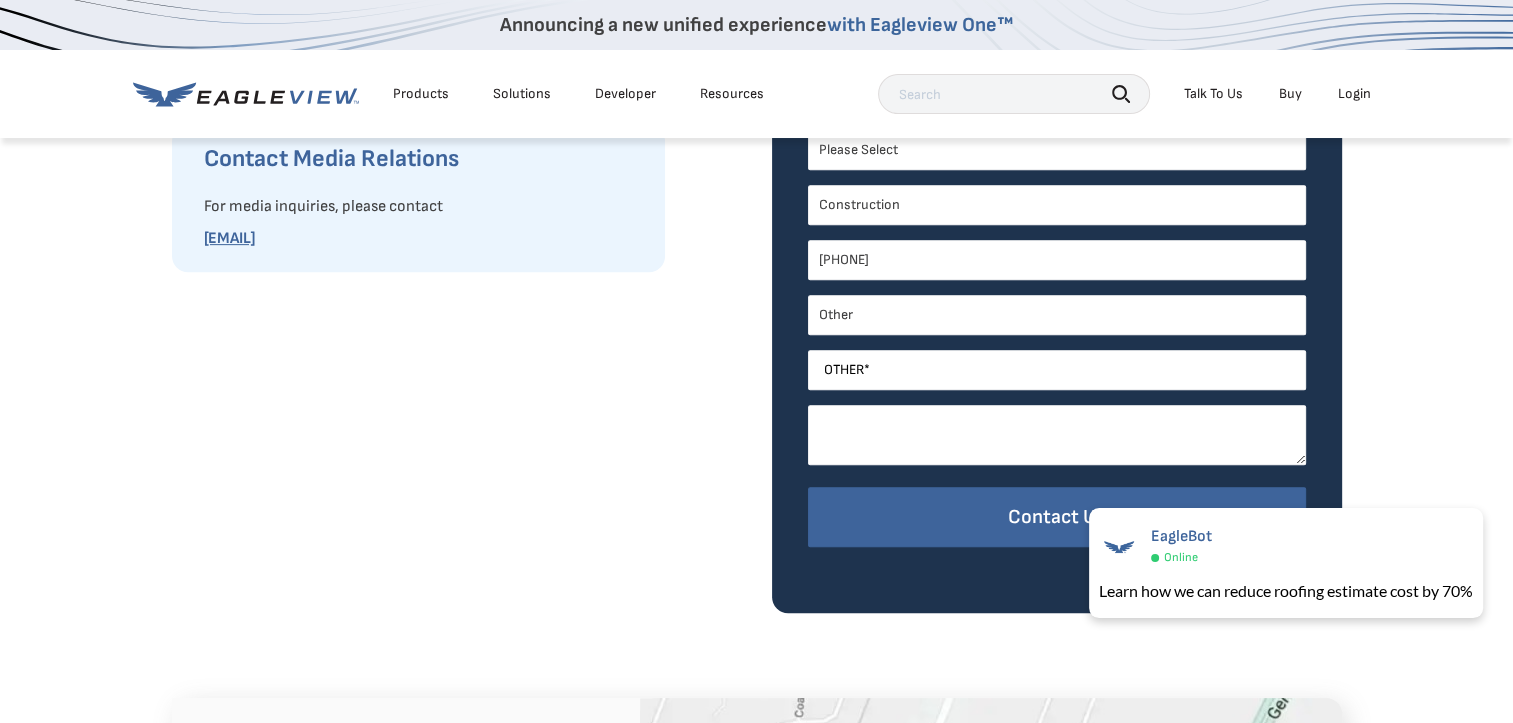 click on "How can we help? *" at bounding box center (1057, 435) 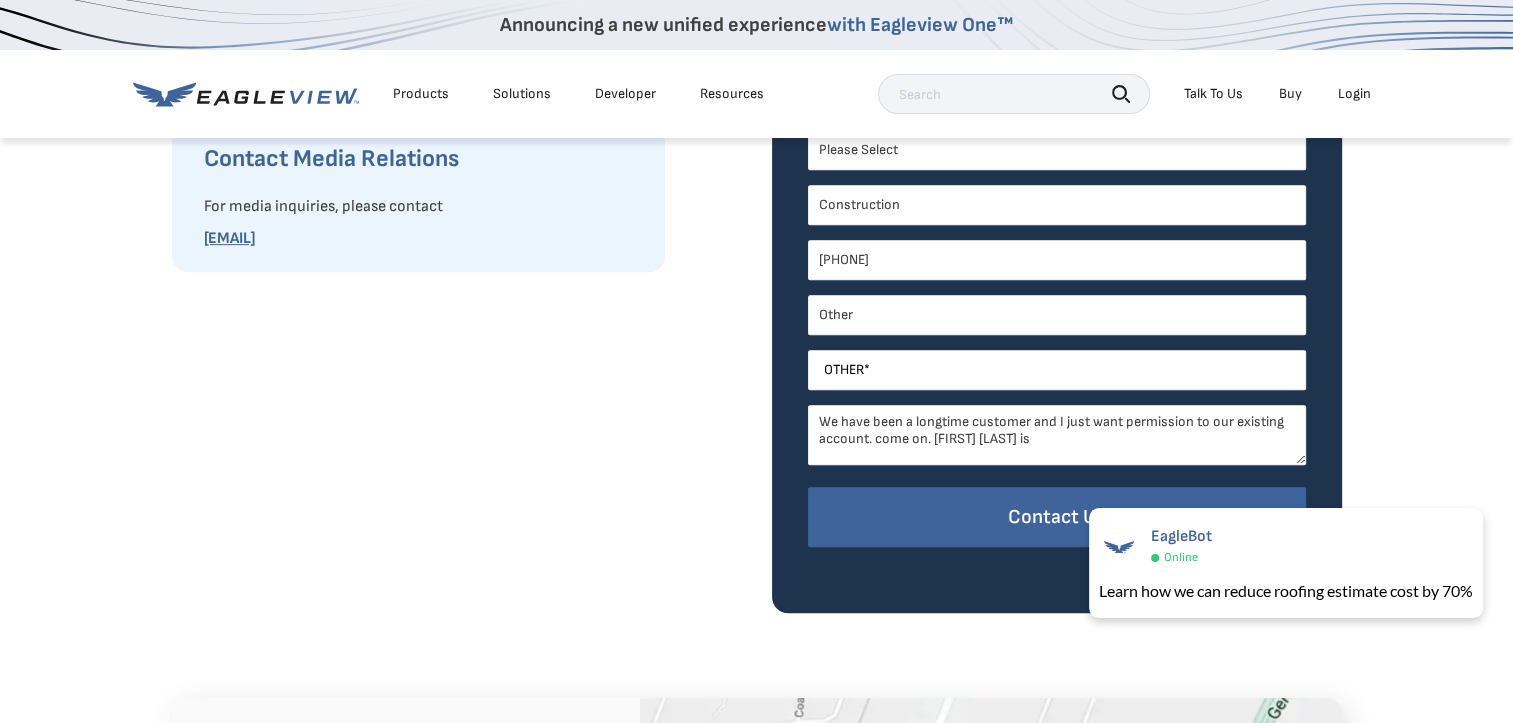 click on "We have been a longtime customer and I just want permission to our existing account. come on. [FIRST] [LAST] is" at bounding box center [1057, 435] 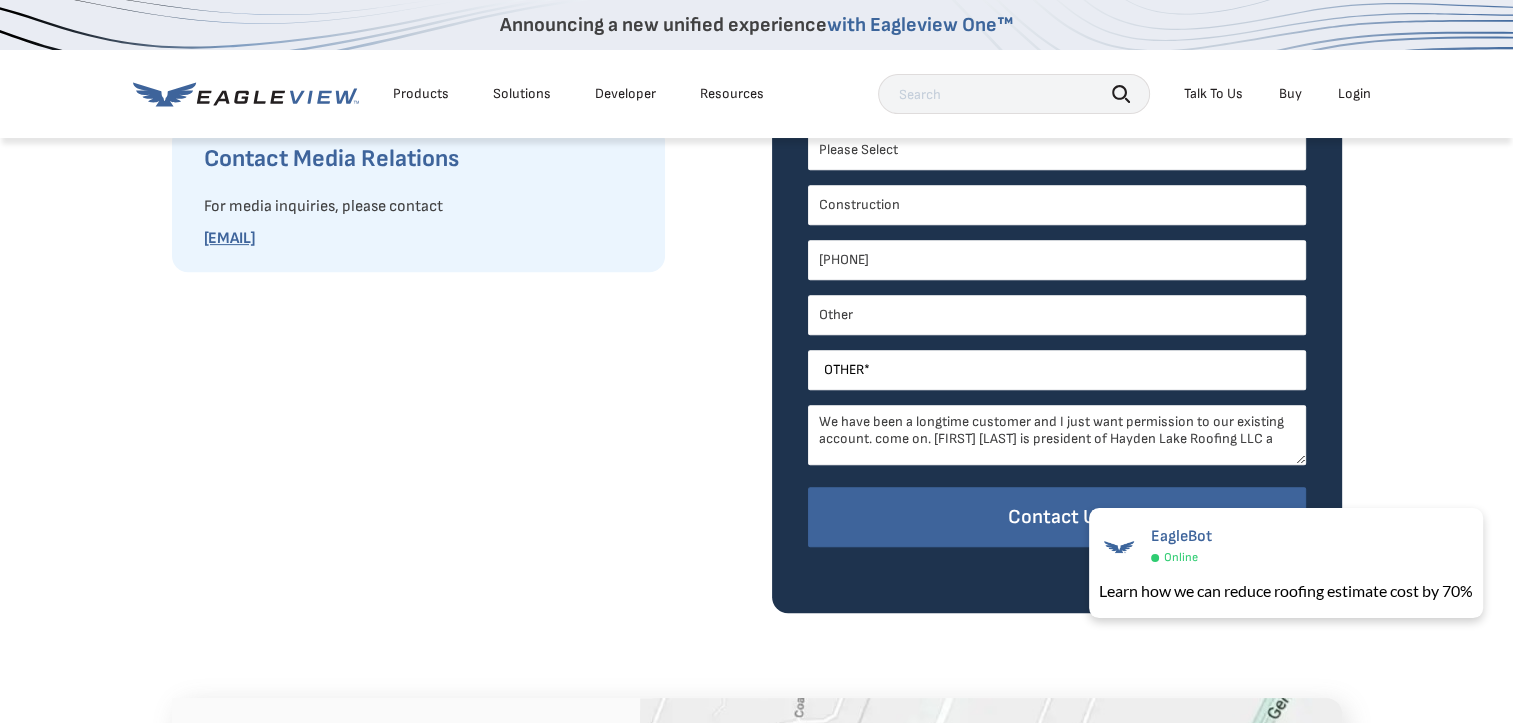 scroll, scrollTop: 0, scrollLeft: 0, axis: both 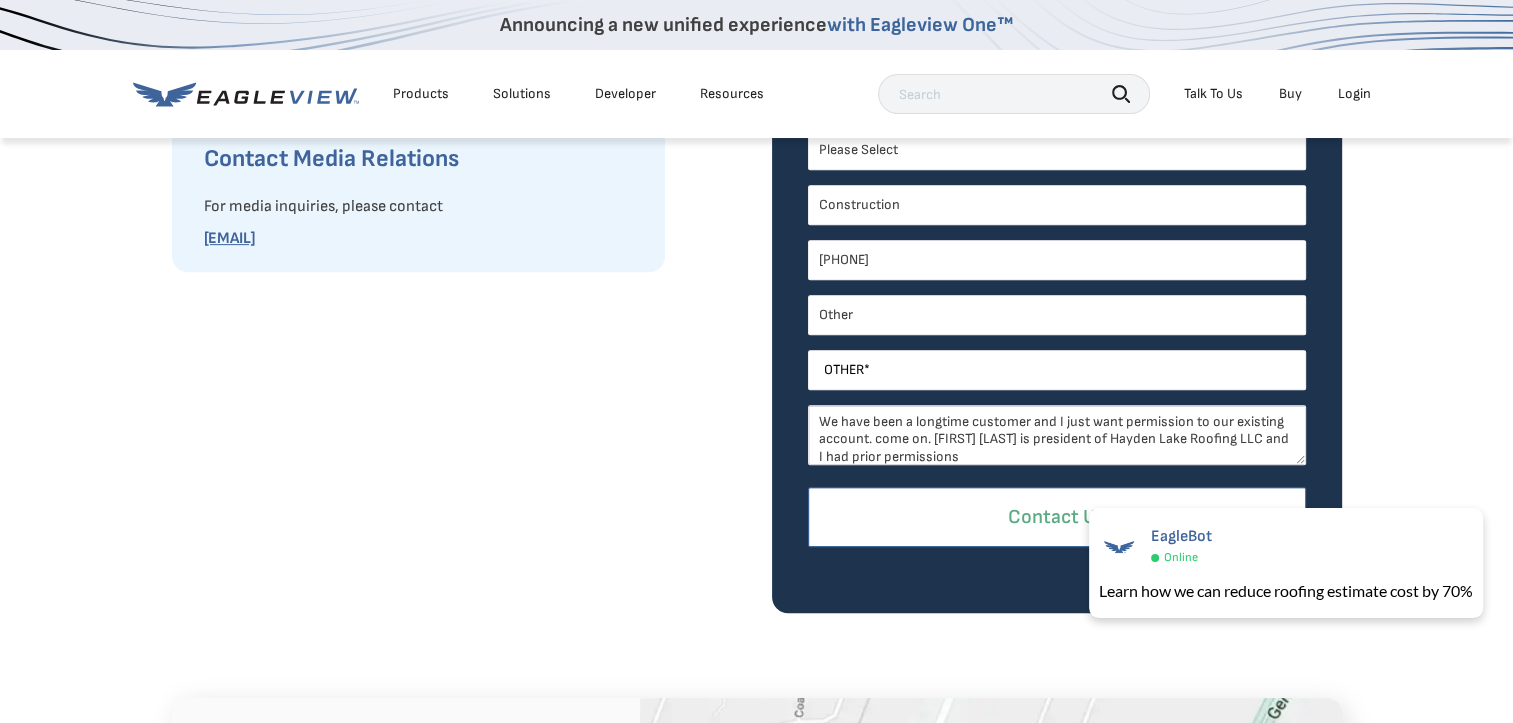 type on "We have been a longtime customer and I just want permission to our existing account. come on. [FIRST] [LAST] is president of Hayden Lake Roofing LLC and I had prior permissions" 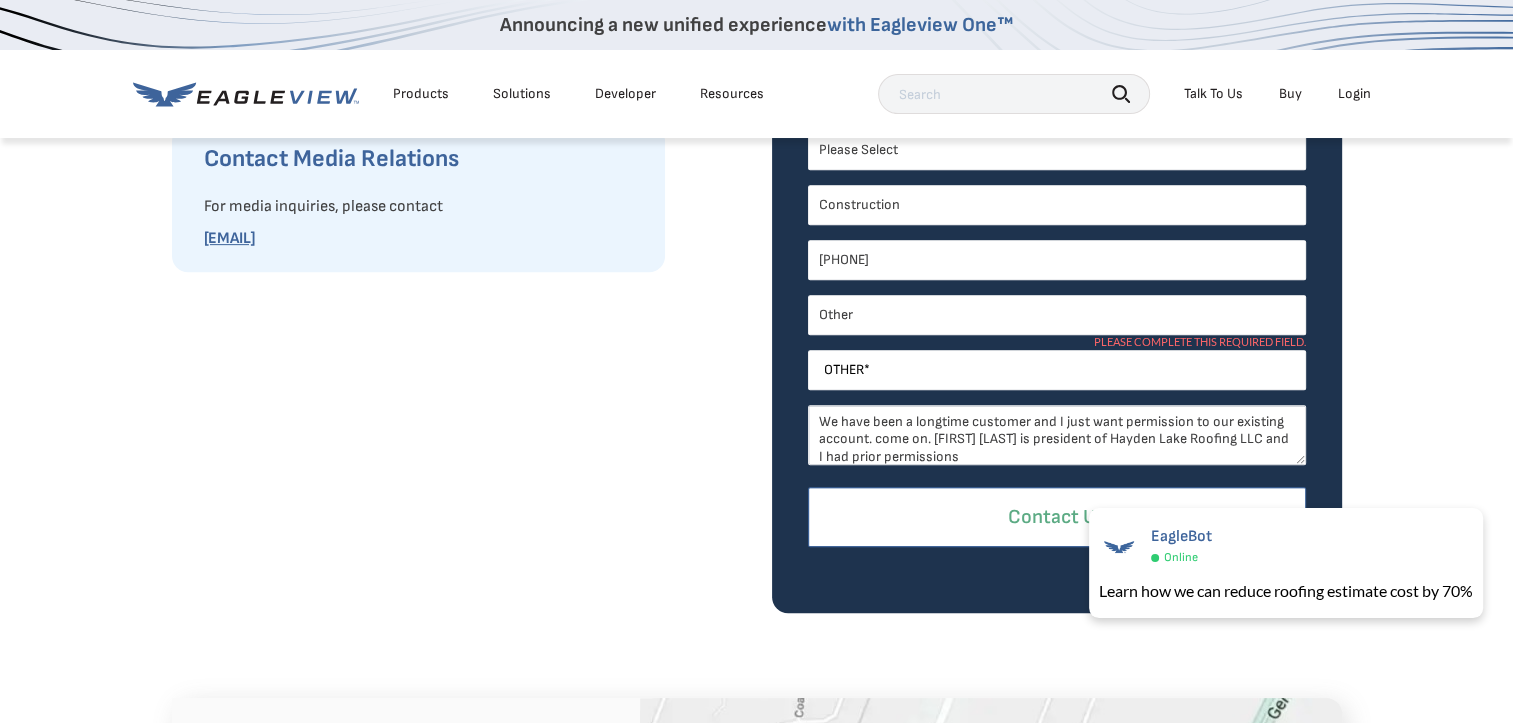 click on "Contact Us" at bounding box center [1057, 517] 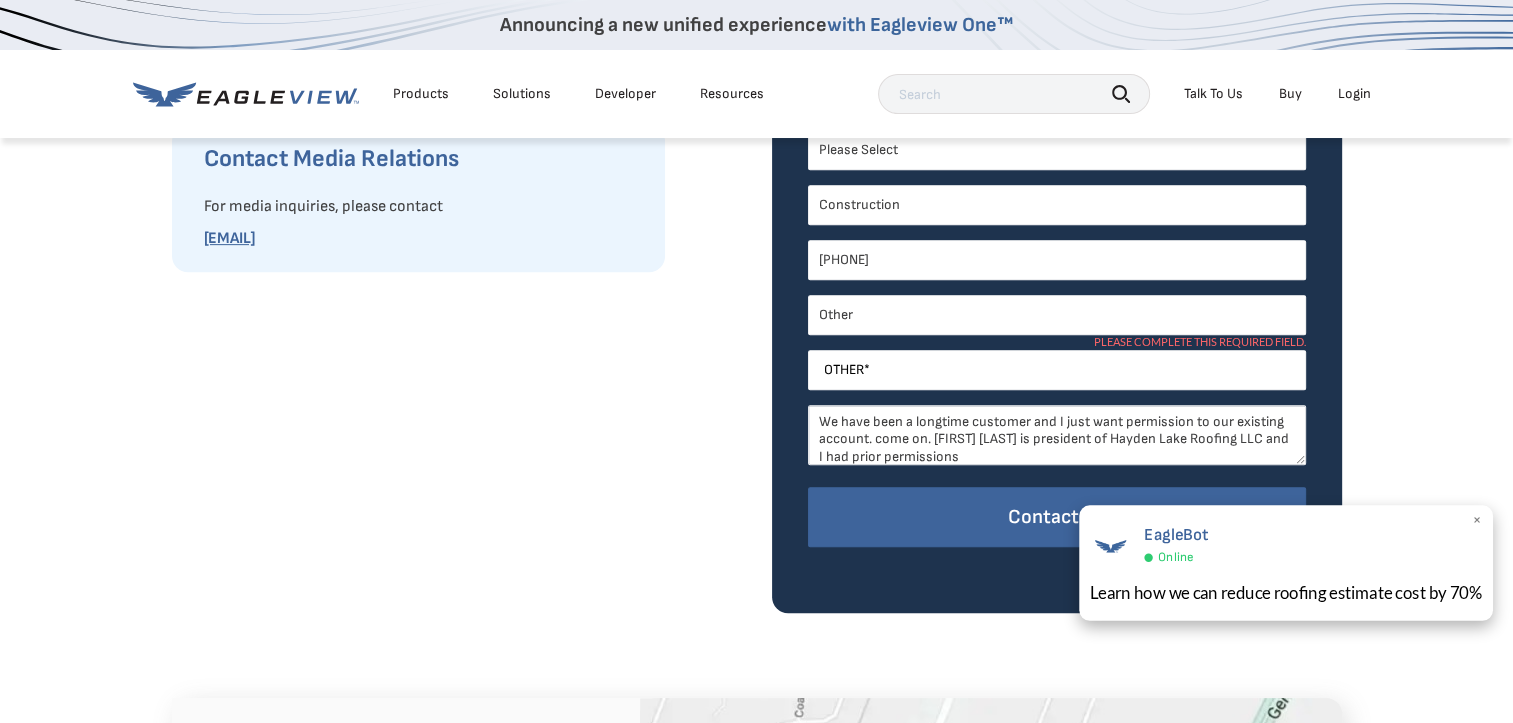 click on "×" at bounding box center [1477, 521] 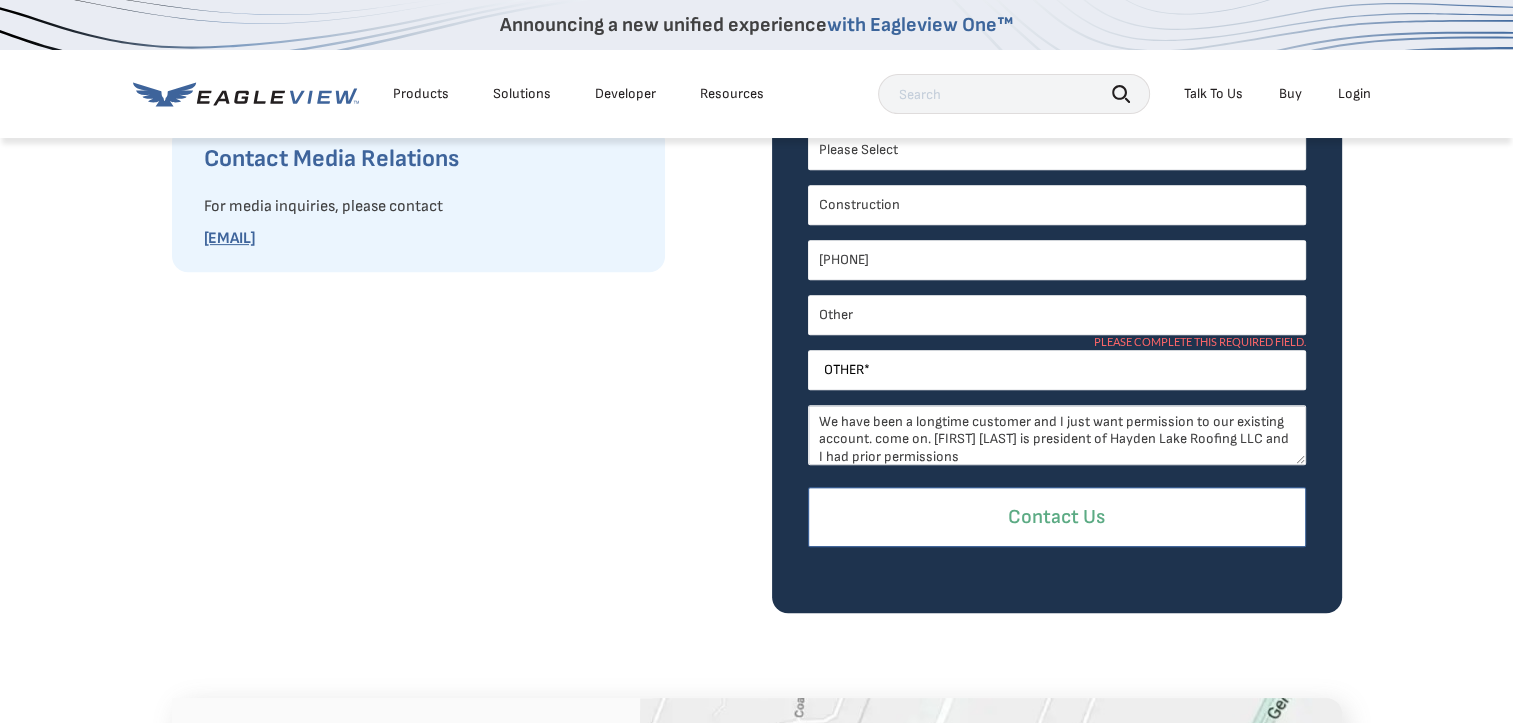 click on "Contact Us" at bounding box center (1057, 517) 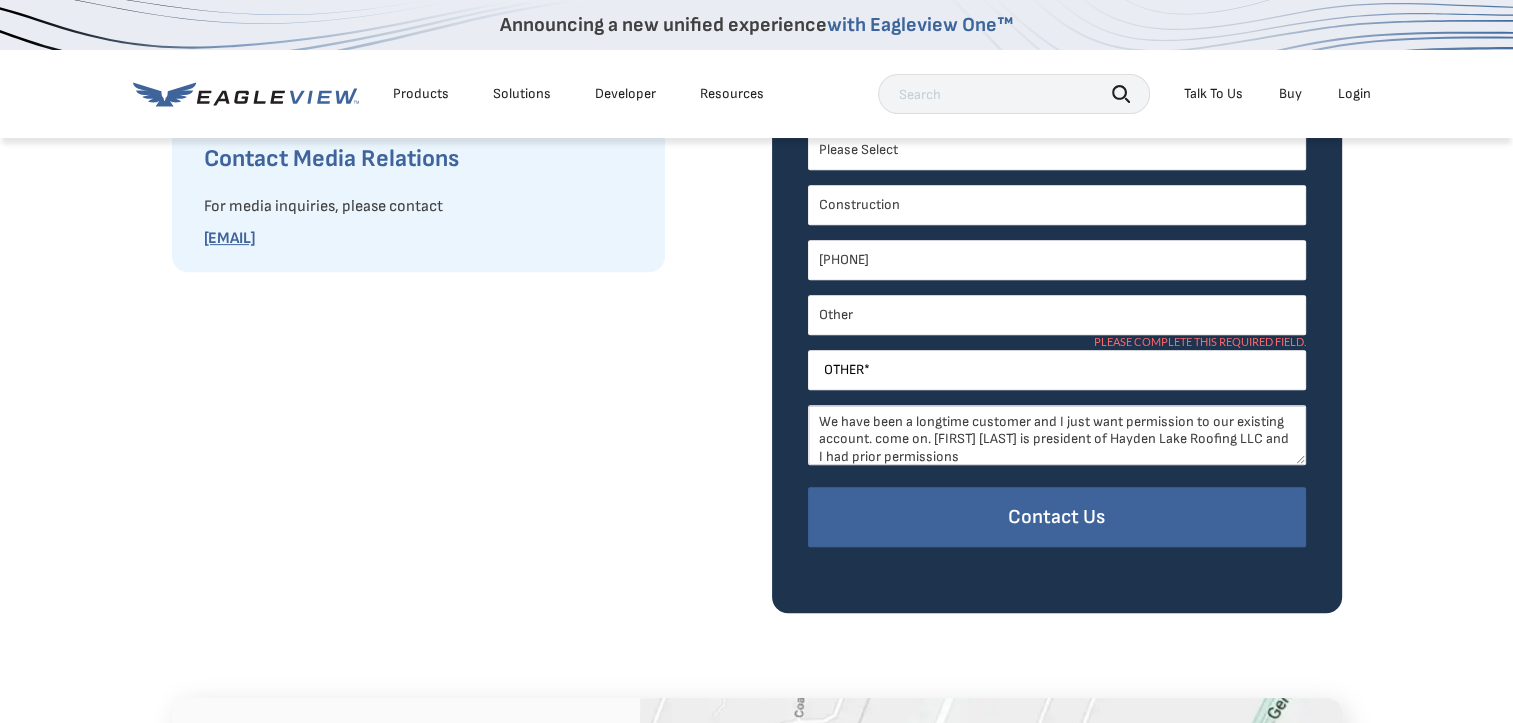 click on "Please Select Search Engine Social Media Word of Mouth Podcast Online Advertisement Event or Webinar Other" at bounding box center (1057, 315) 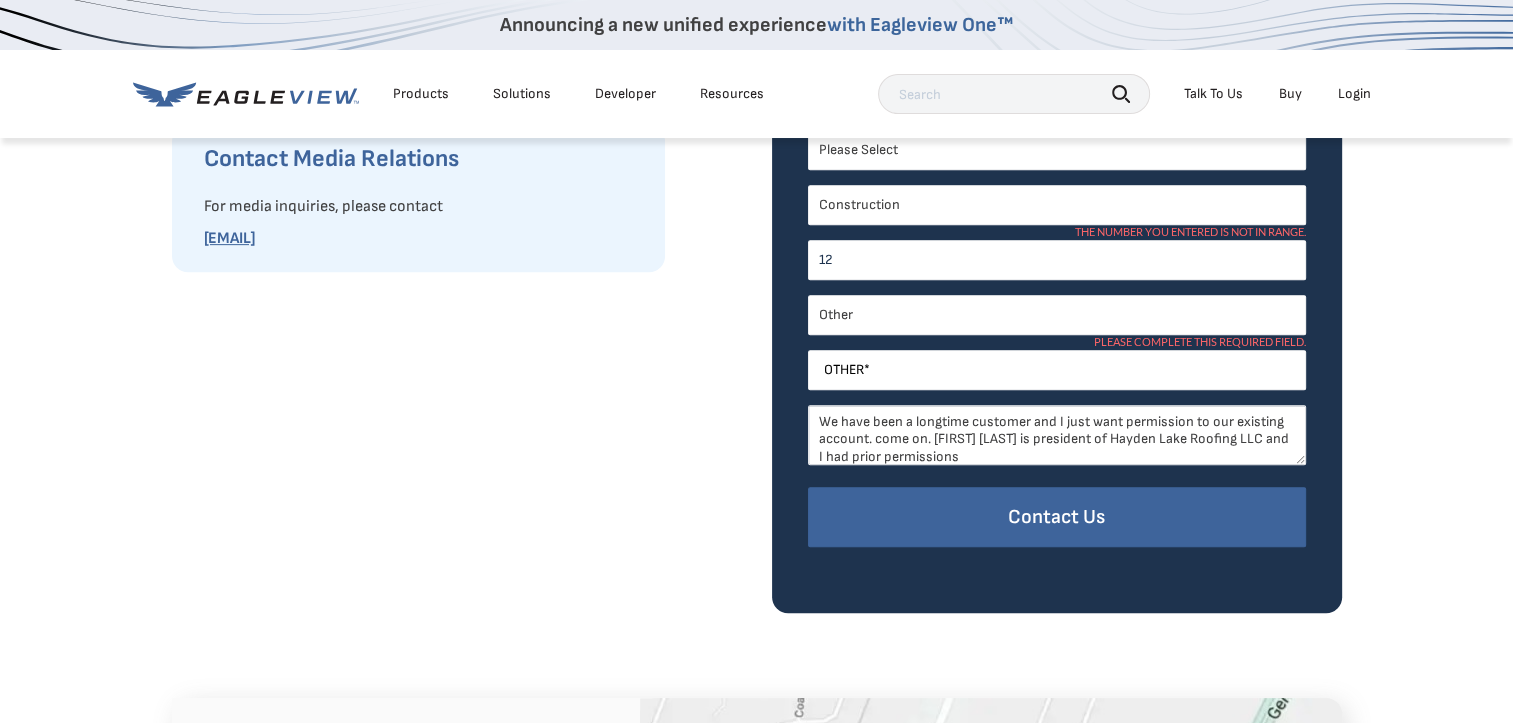 type on "1" 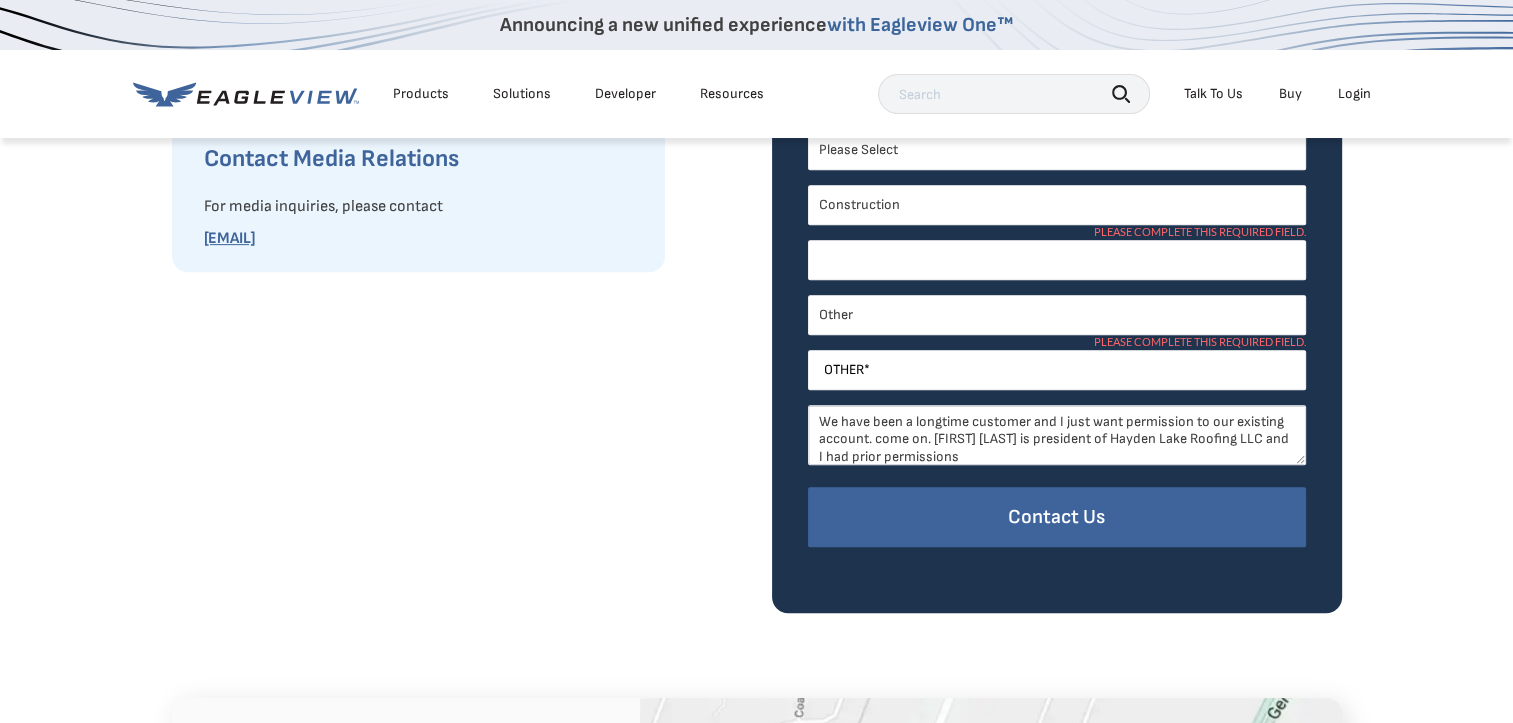 type 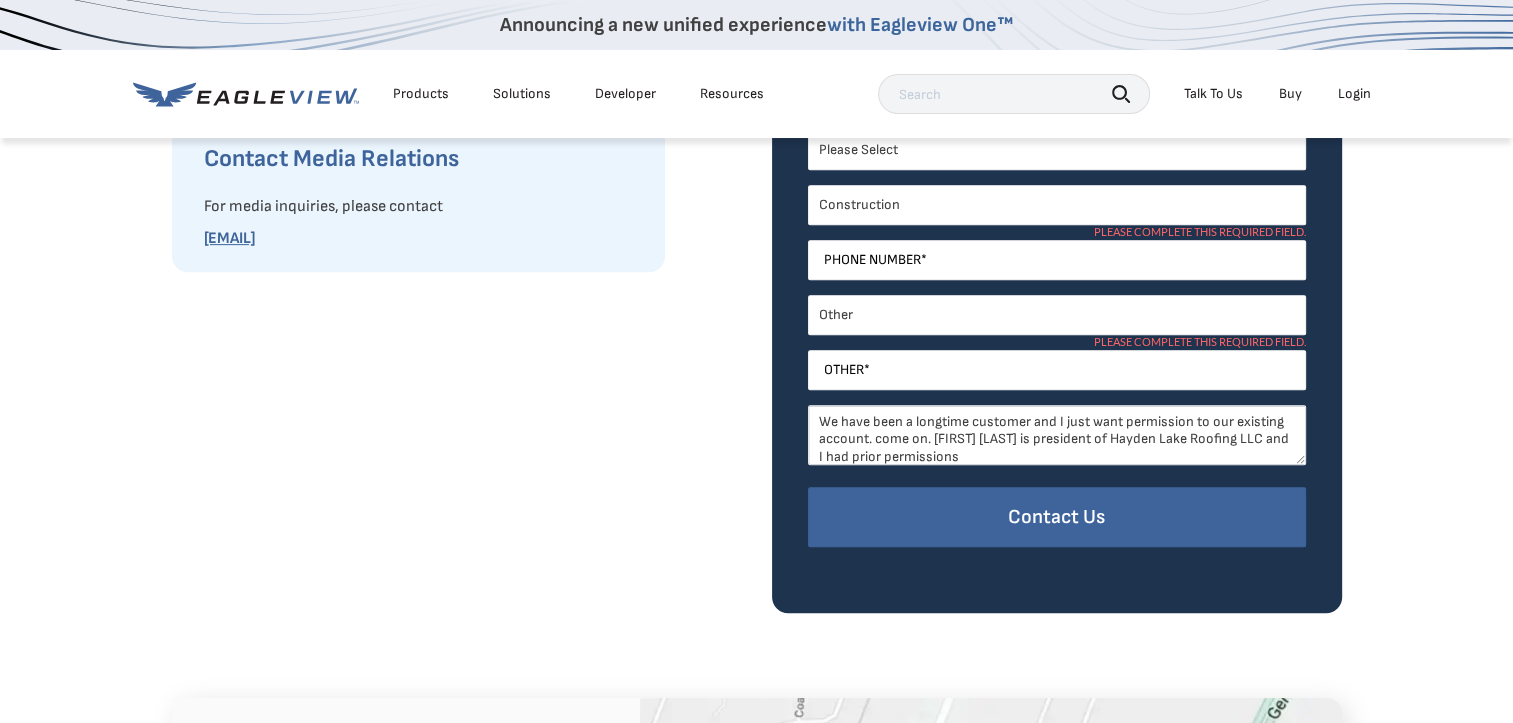 click on "Please Select Search Engine Social Media Word of Mouth Podcast Online Advertisement Event or Webinar Other" at bounding box center [1057, 315] 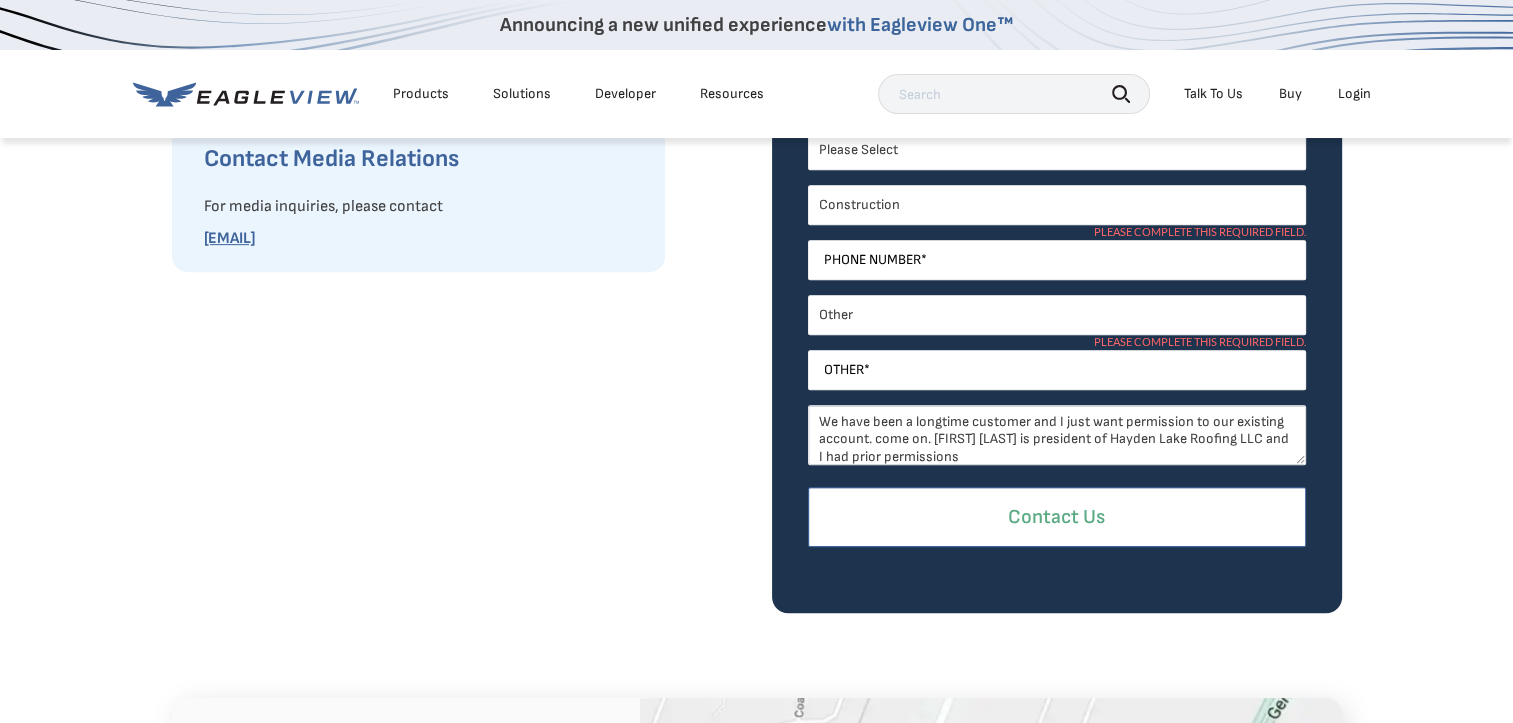 click on "Please Select Search Engine Social Media Word of Mouth Podcast Online Advertisement Event or Webinar Other" at bounding box center [1057, 315] 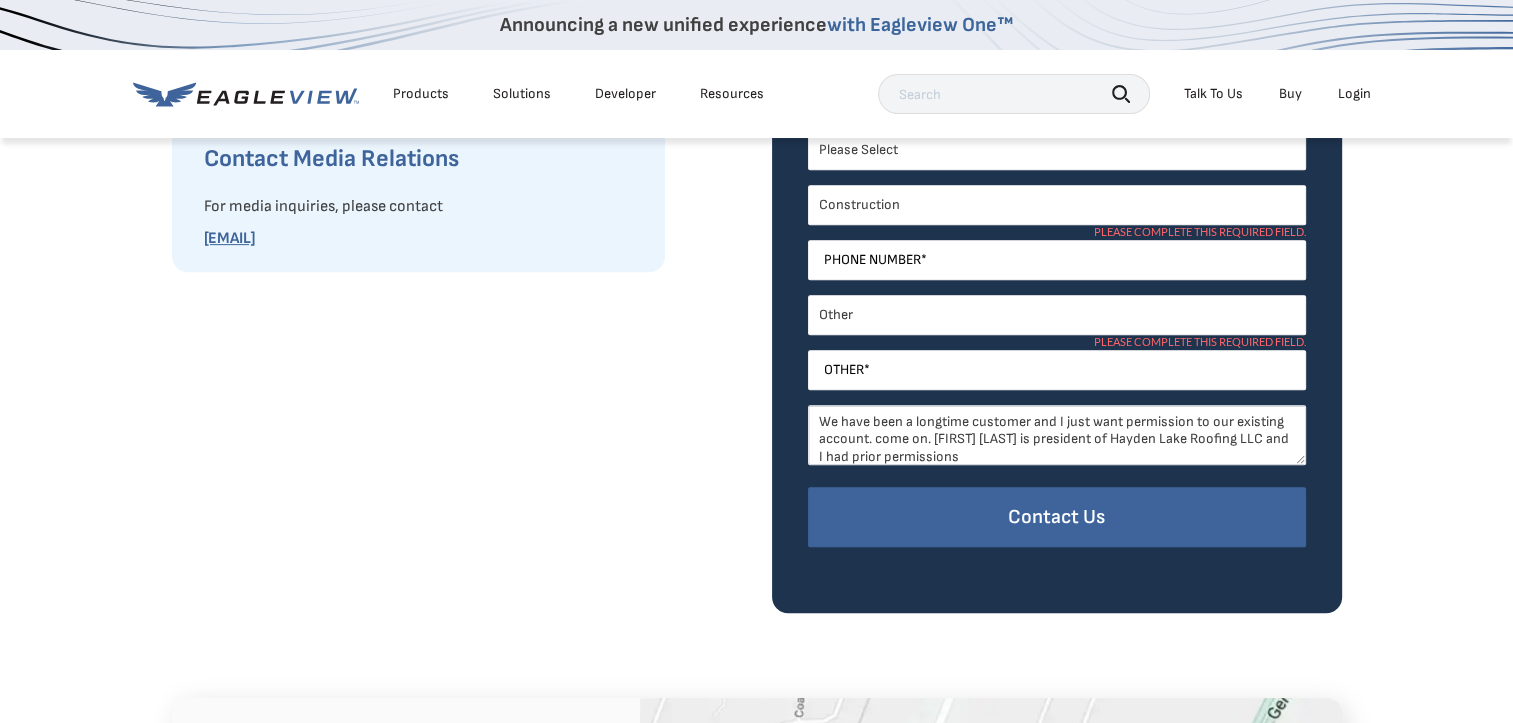 click on "Please Select Search Engine Social Media Word of Mouth Podcast Online Advertisement Event or Webinar Other" at bounding box center [1057, 315] 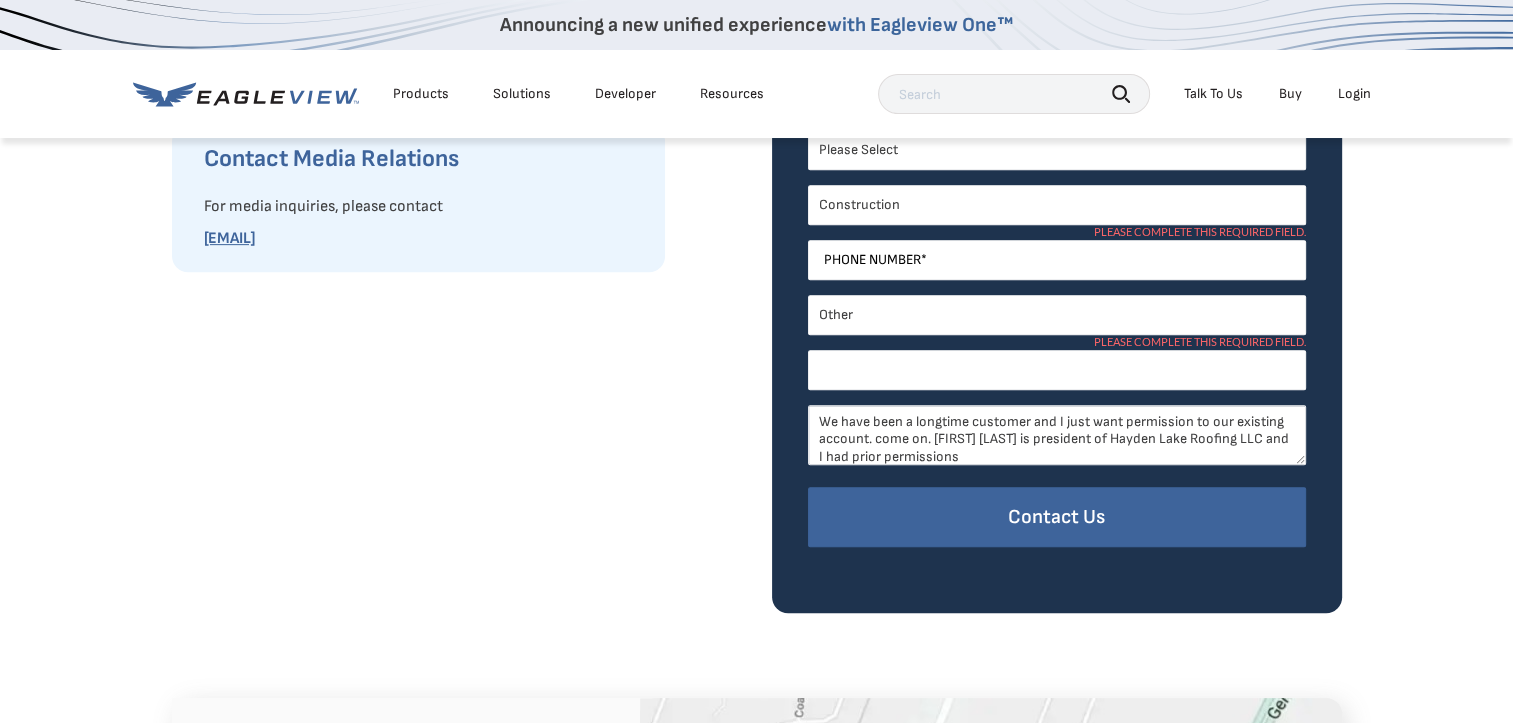 click on "Other *" at bounding box center (1057, 370) 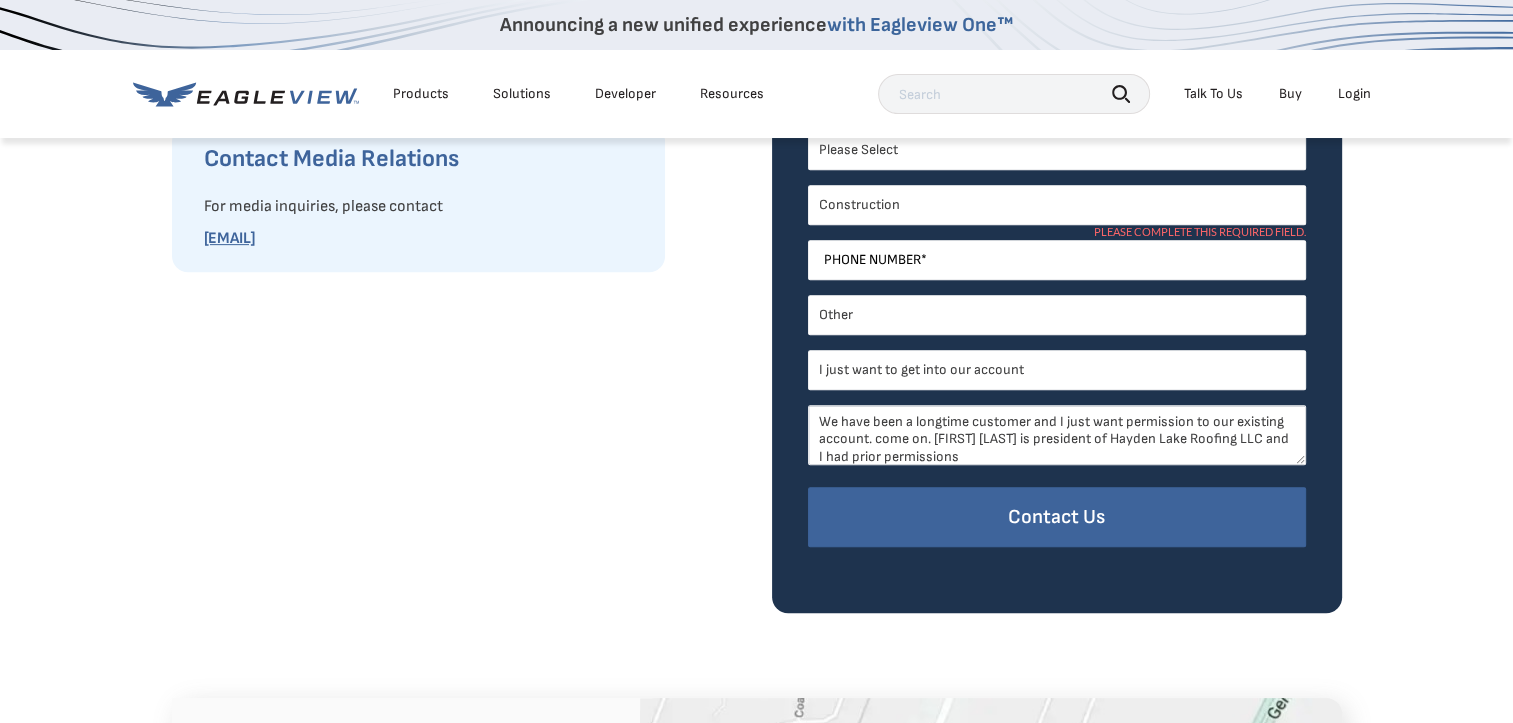 type on "I just want to get into our account" 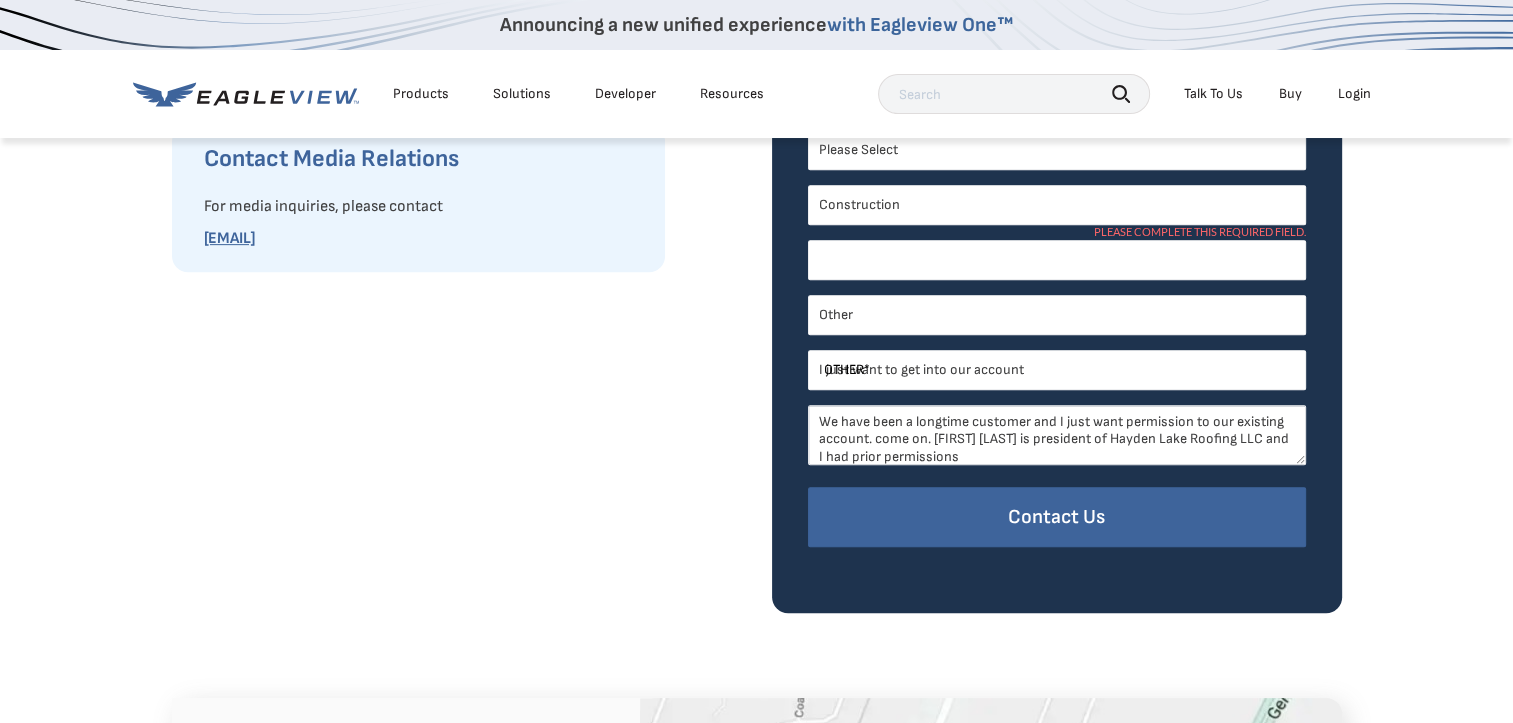click on "Phone Number *" at bounding box center [1057, 260] 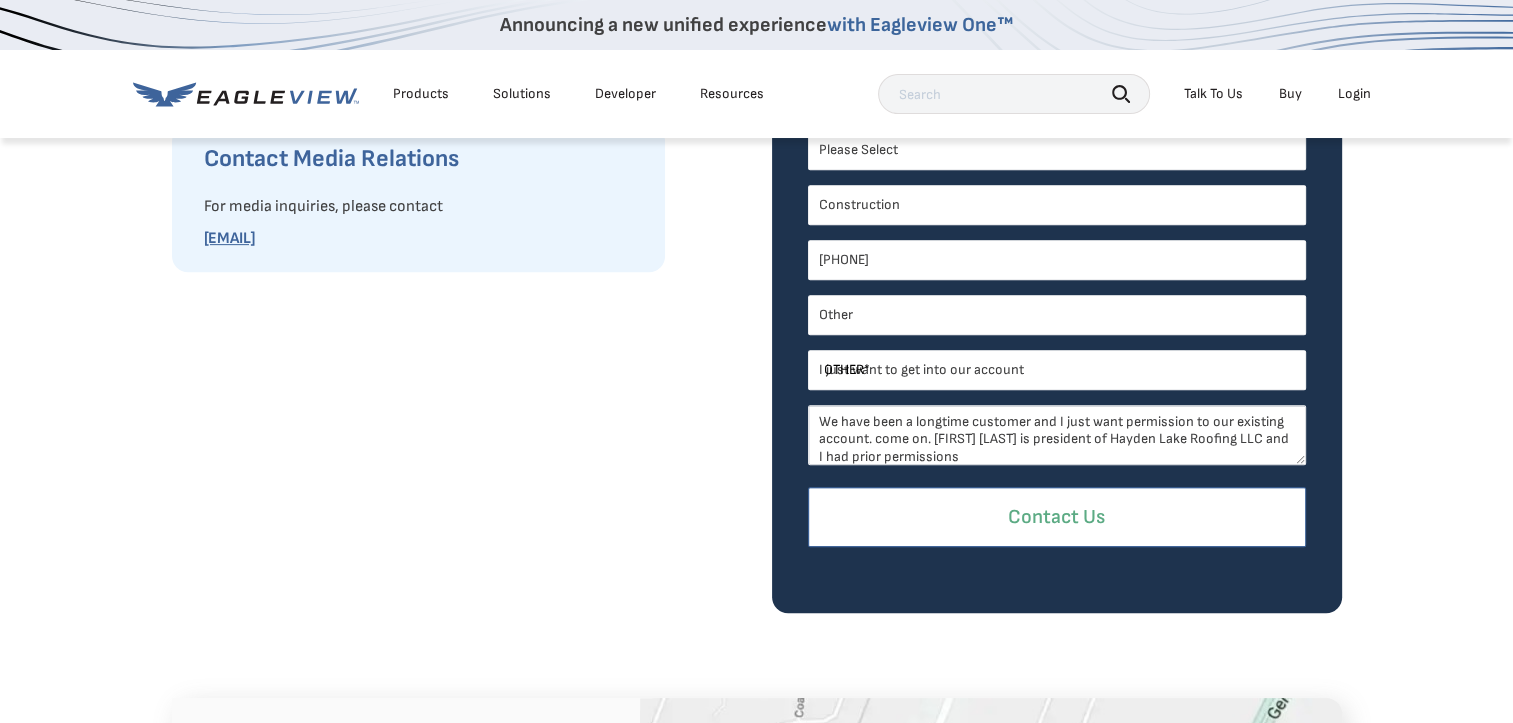 click on "Contact Us" at bounding box center [1057, 517] 